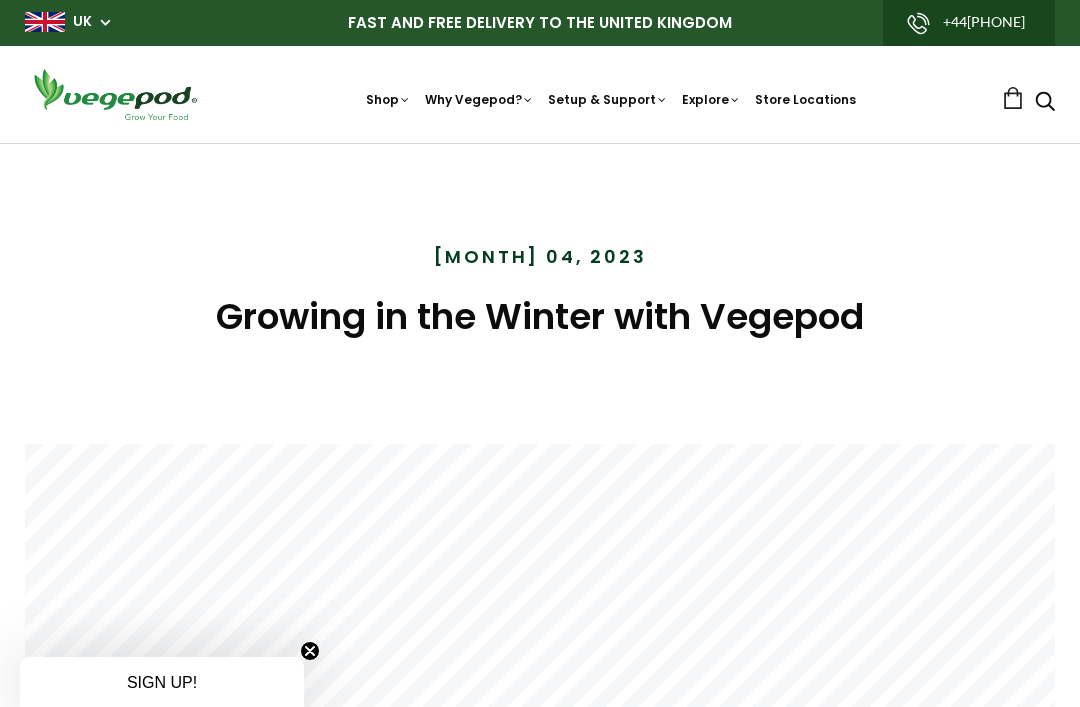 scroll, scrollTop: 2824, scrollLeft: 0, axis: vertical 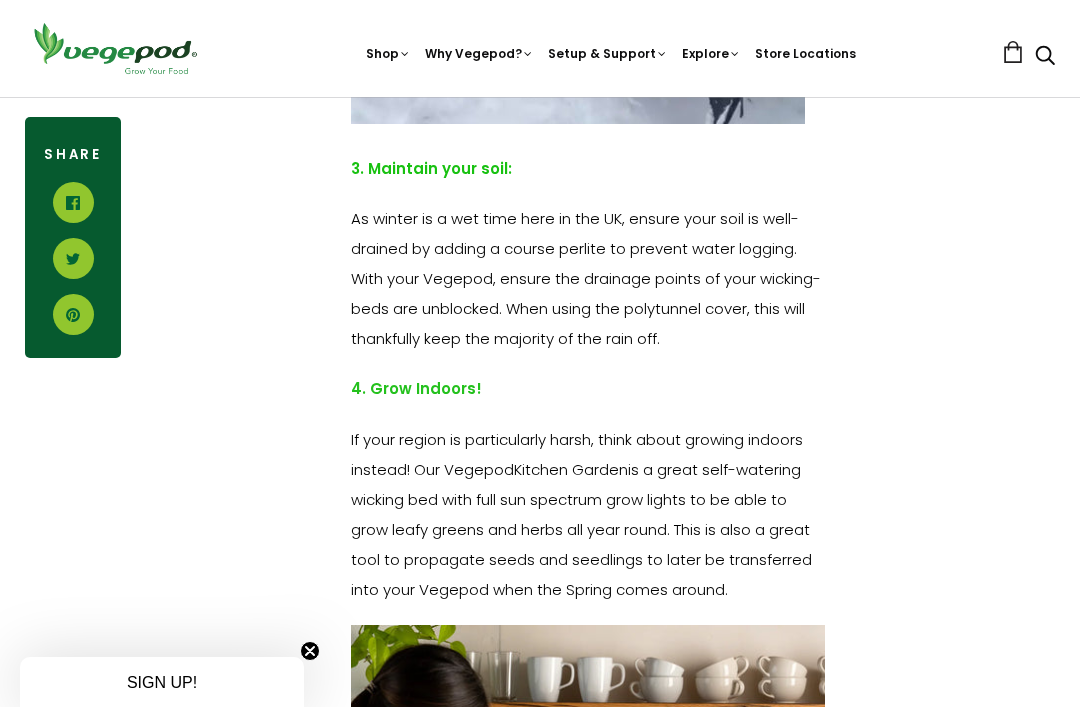 click on "It sure is harder to find a reason to get outdoors at this time of year…but if you’ve got that itch to get your hands dirty in the garden again, here are winter growing tips to get an early harvest in Spring for your Vegepod.
Speed up the Harvest Time Frame with these Veg:
By planting these veg now, you start the process early, allowing the plants to become dormant throughout the Winter, and grow as the temperatures pick up again. You’ll be harvesting in the height of Spring rather than only just starting the process. More time to bring another crop of Veg around for the Summer!     Broad Beans:  Sow in December to harvest Early May using a garden fleece over the soil.
Onions:  Most root veg is better planted by seed. When starting from sets or seedlings, the transplant process disturbs the roots and stunts growth.
Lettuce : Choose a hardy winter leafy green such as the Winter Gem or Lambs Lettuce, which you can be harvesting throughout the Winter." at bounding box center [588, -747] 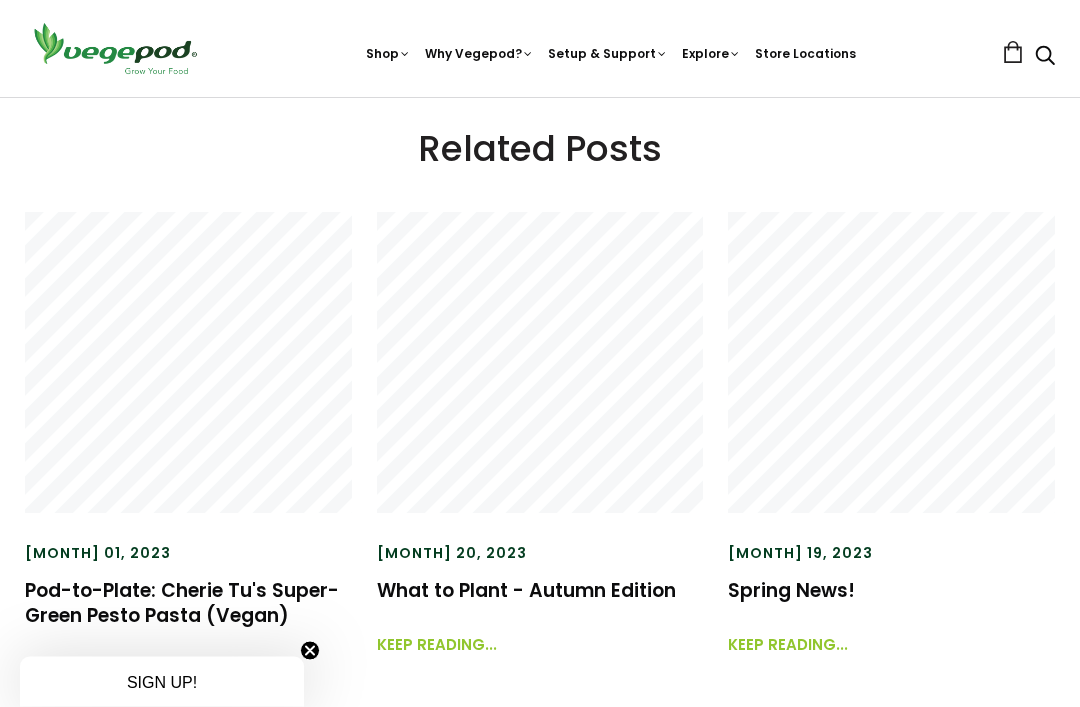 scroll, scrollTop: 4732, scrollLeft: 0, axis: vertical 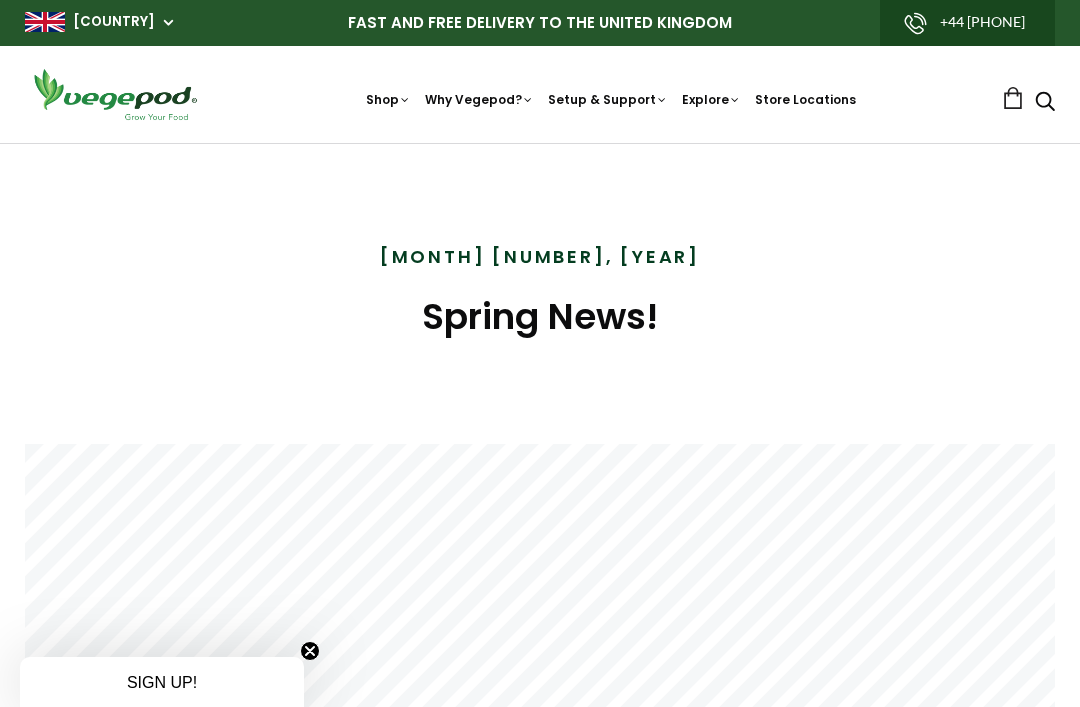 click on "Accessories & Other Products" at bounding box center [540, 143] 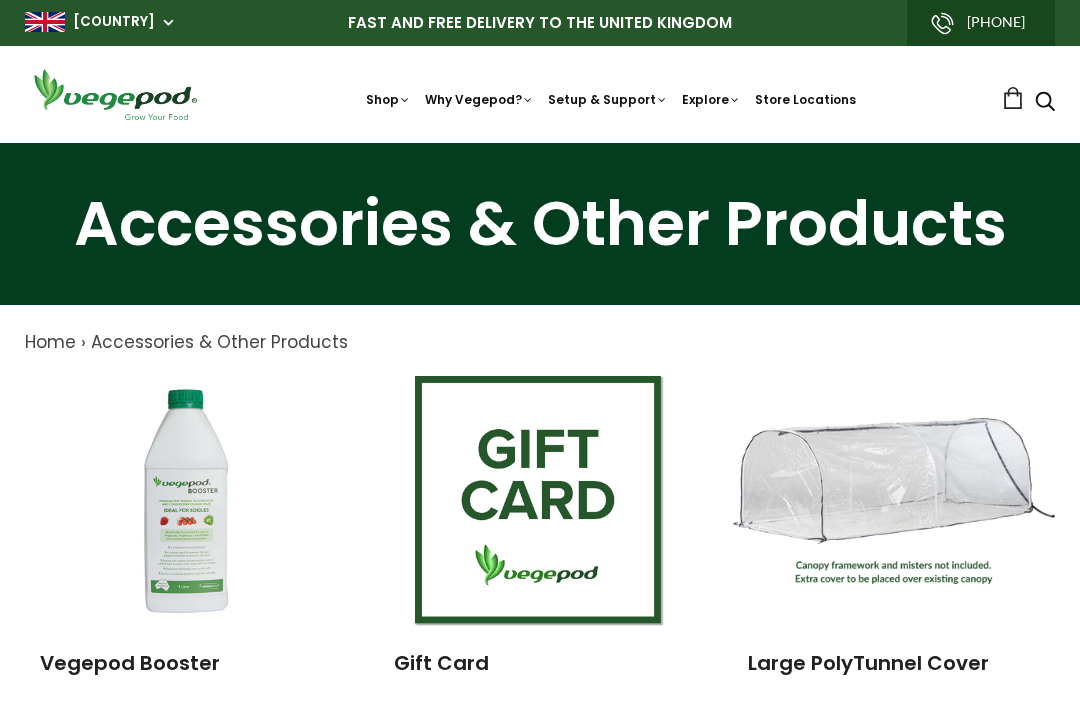 scroll, scrollTop: 0, scrollLeft: 0, axis: both 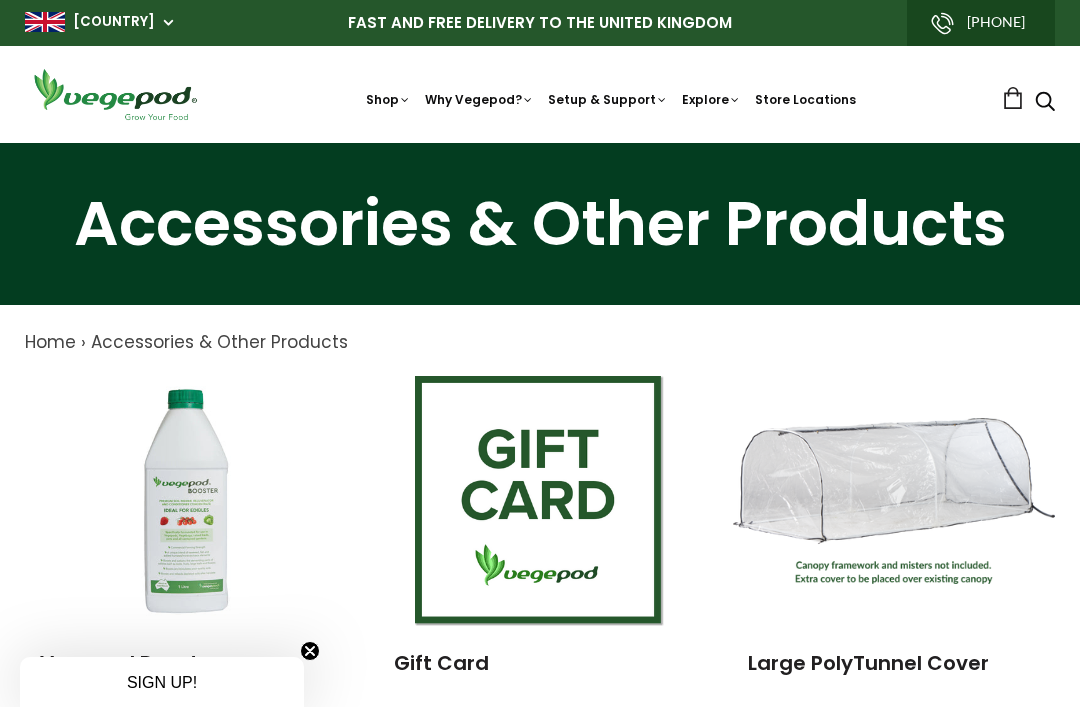 click 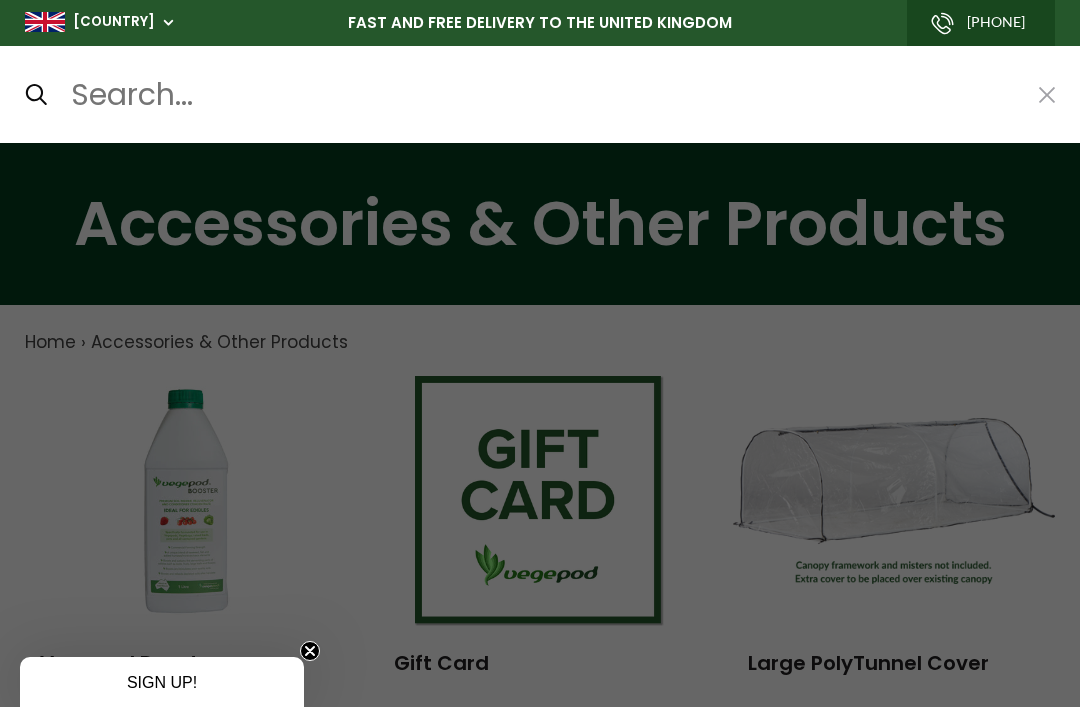 click at bounding box center [543, 95] 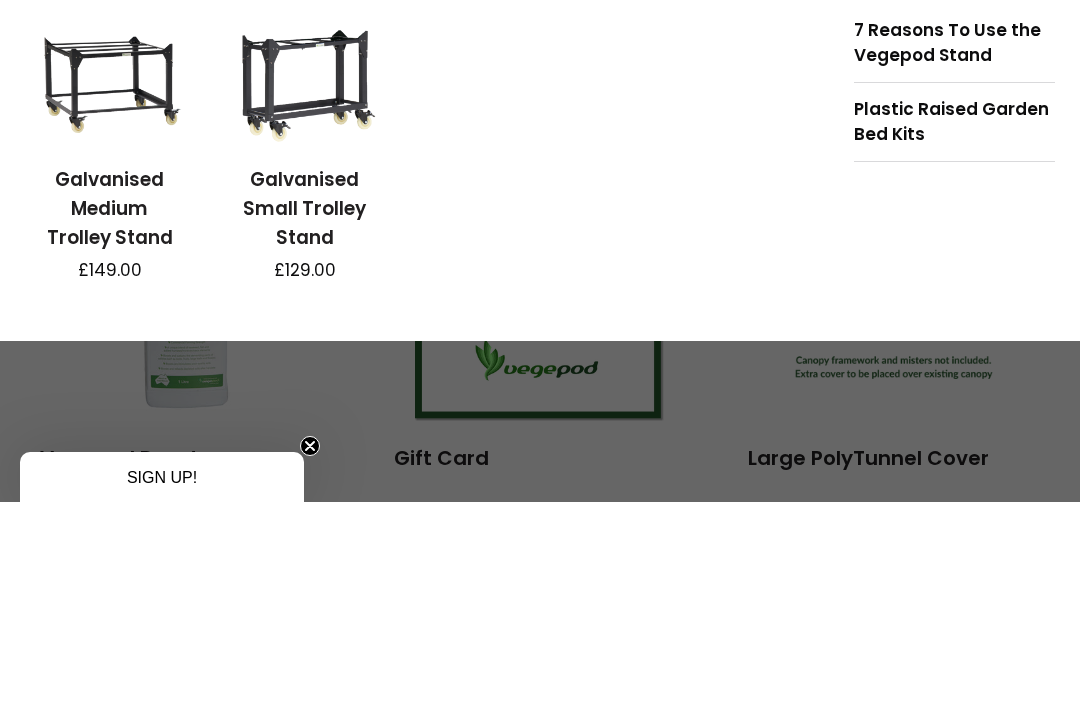 type on "Vegepod wheels" 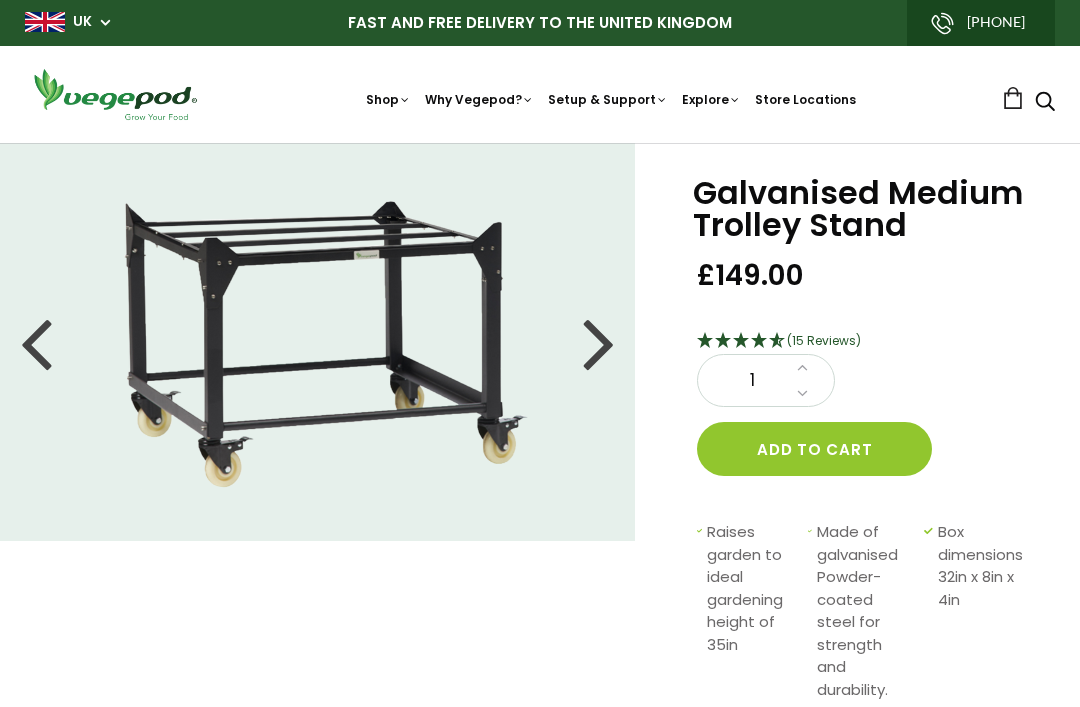 scroll, scrollTop: 0, scrollLeft: 0, axis: both 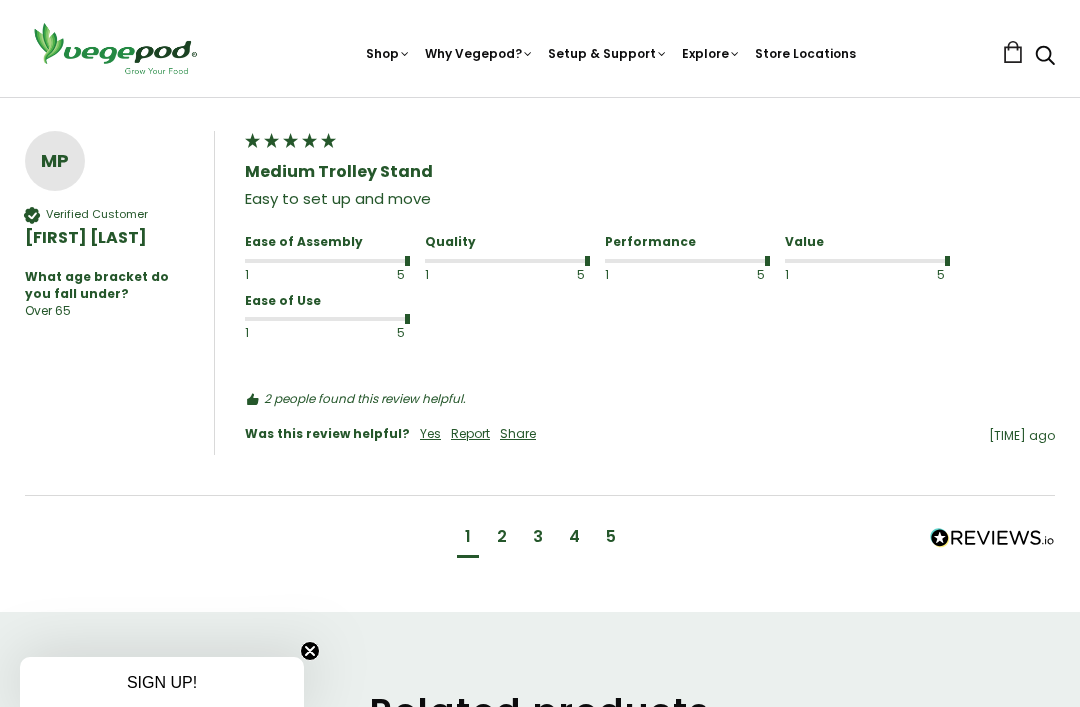 click on "2" at bounding box center (502, 537) 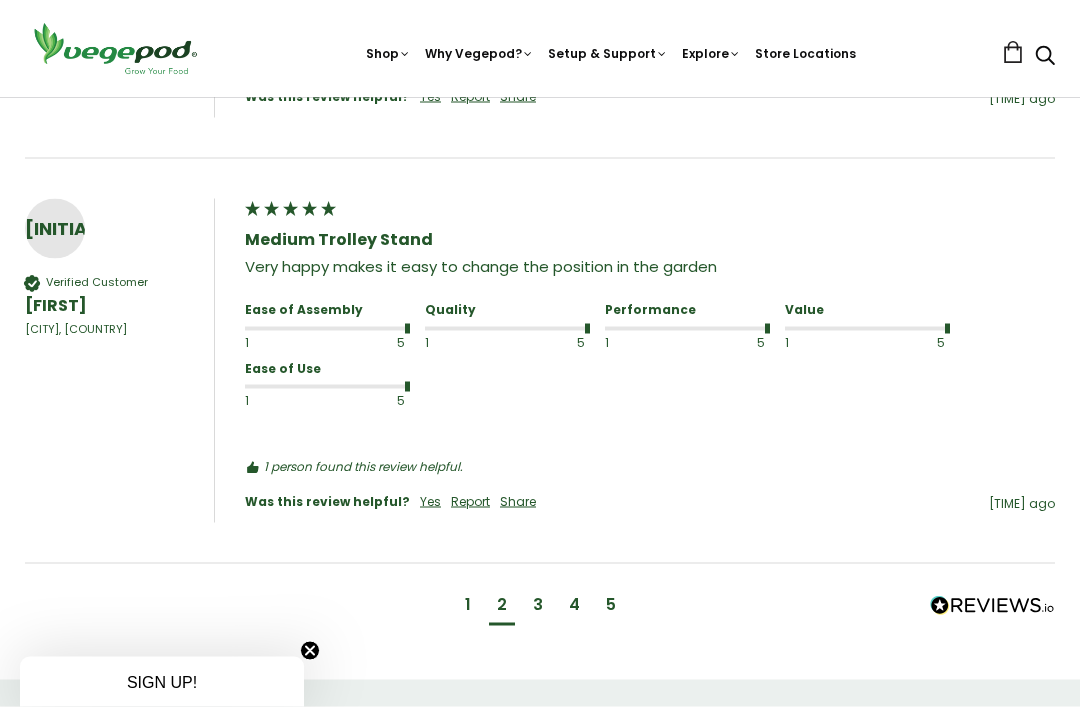 scroll, scrollTop: 2213, scrollLeft: 0, axis: vertical 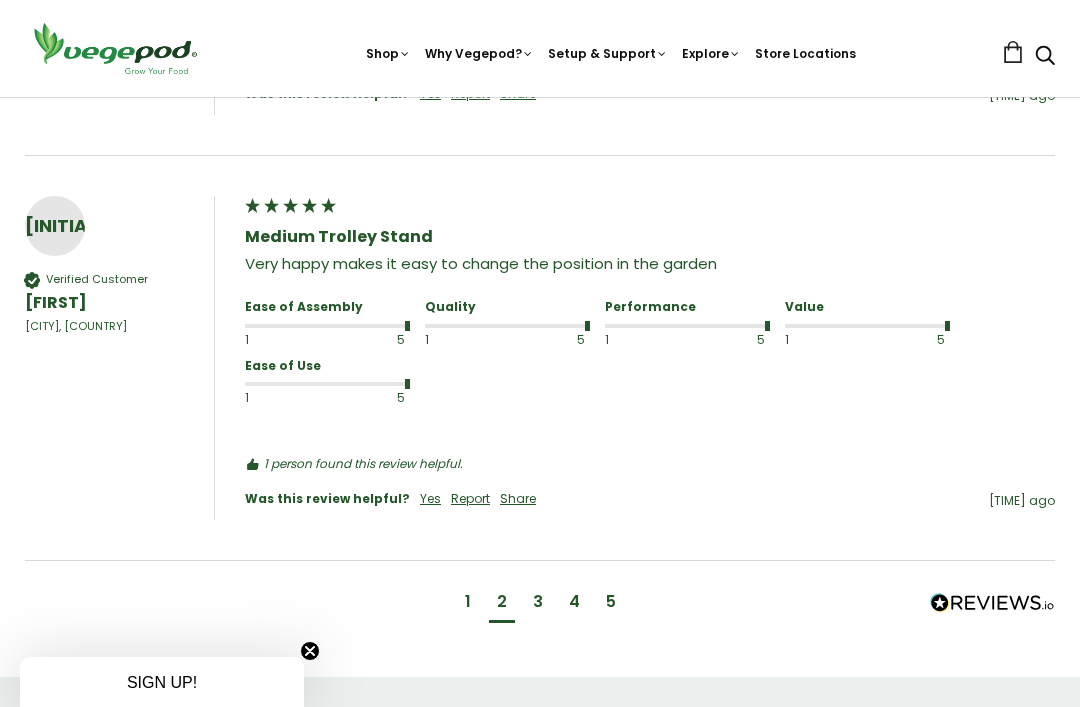 click on "3" at bounding box center (538, 602) 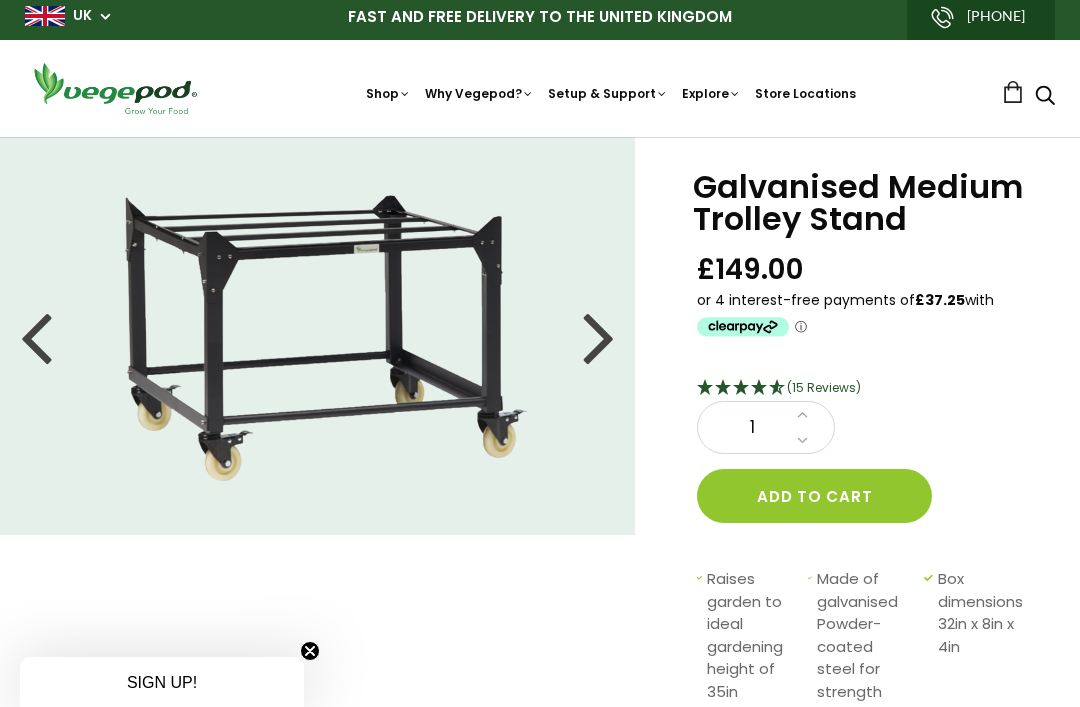scroll, scrollTop: 0, scrollLeft: 0, axis: both 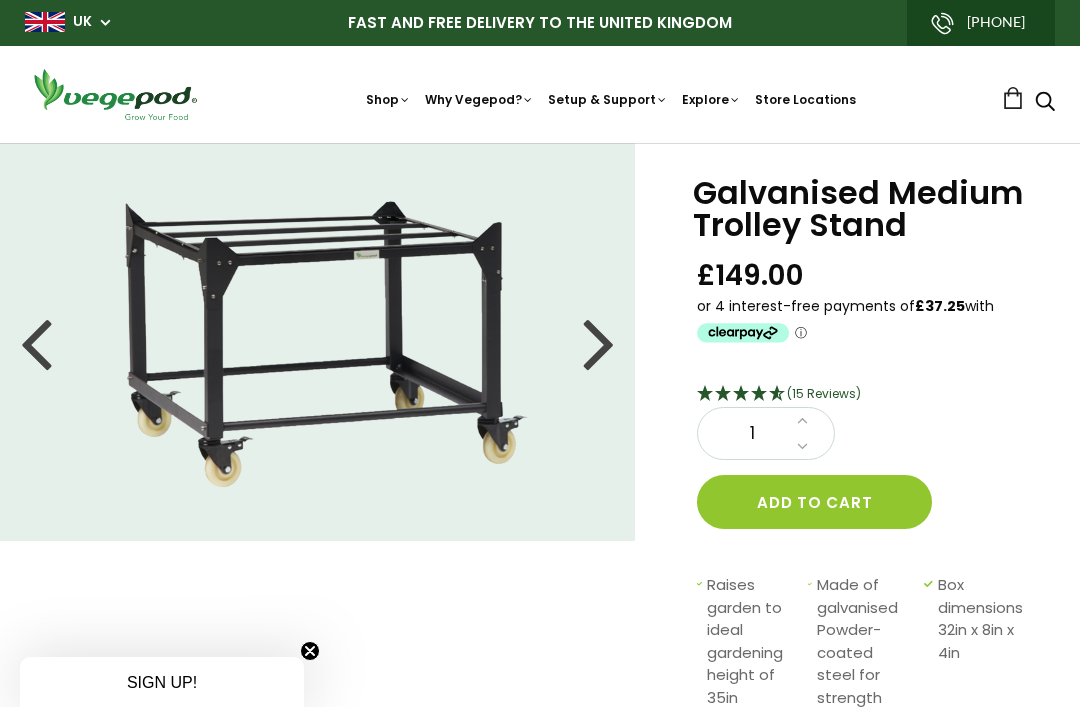 click 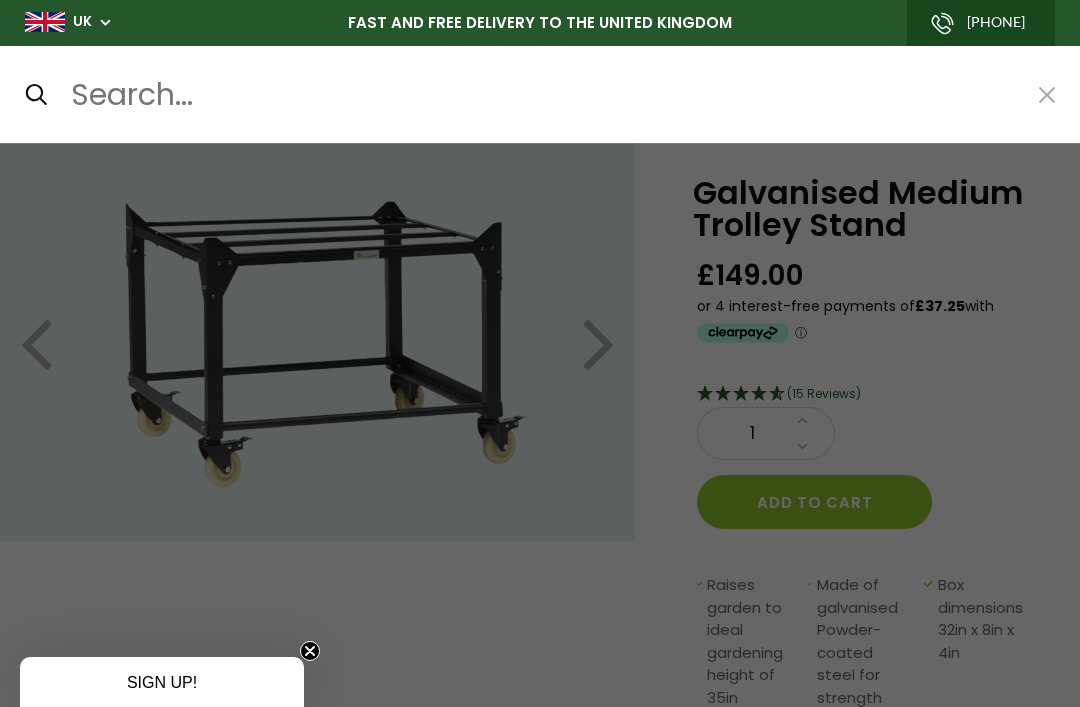 click at bounding box center (543, 95) 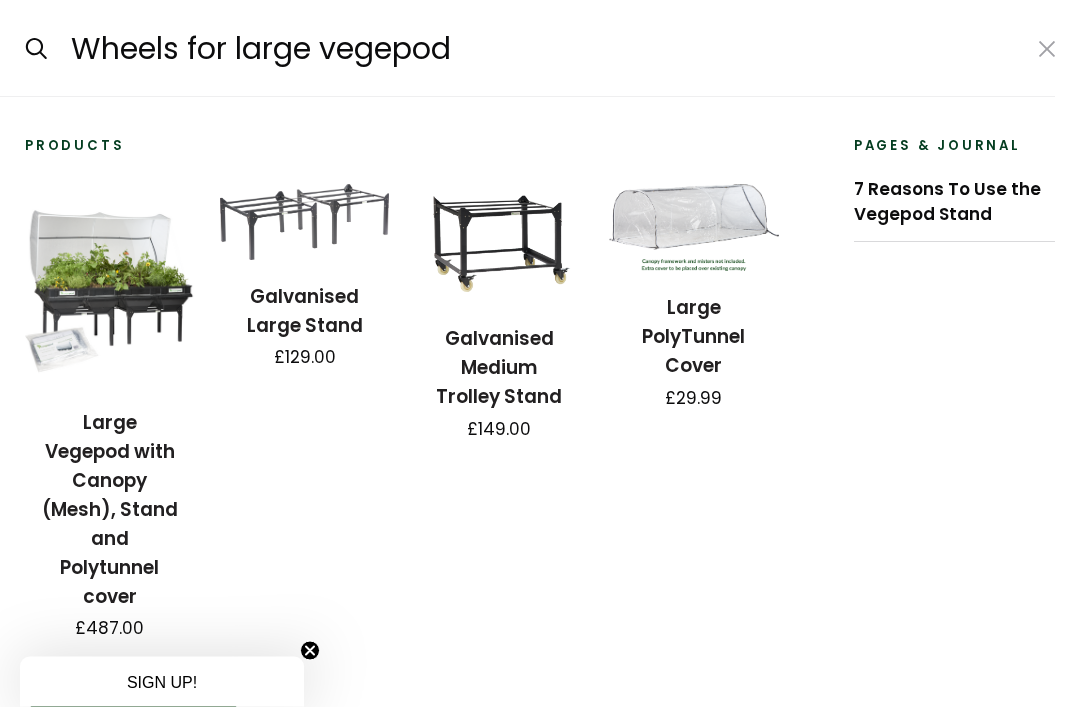 scroll, scrollTop: 2530, scrollLeft: 0, axis: vertical 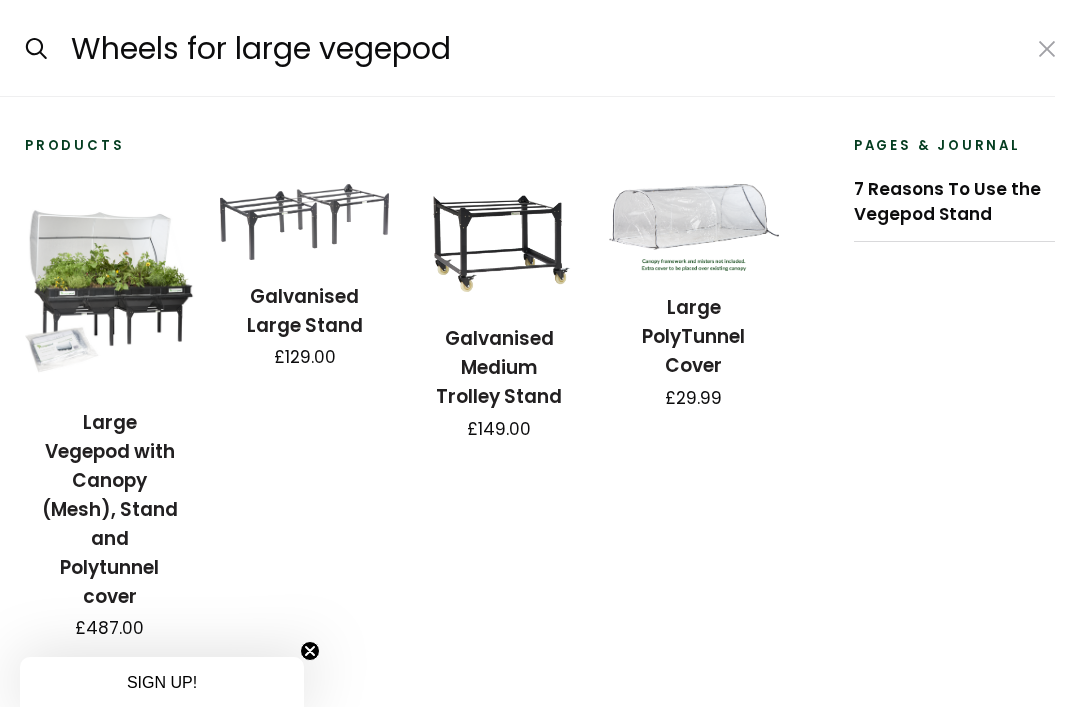 type on "Wheels for large vegepod" 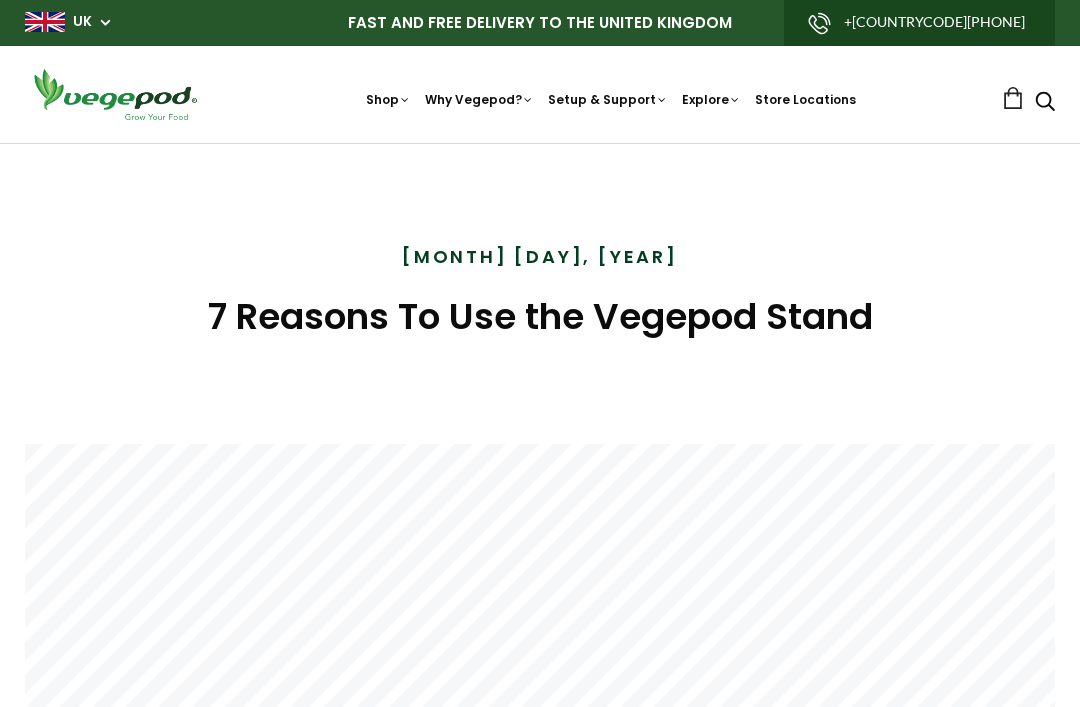 scroll, scrollTop: 0, scrollLeft: 0, axis: both 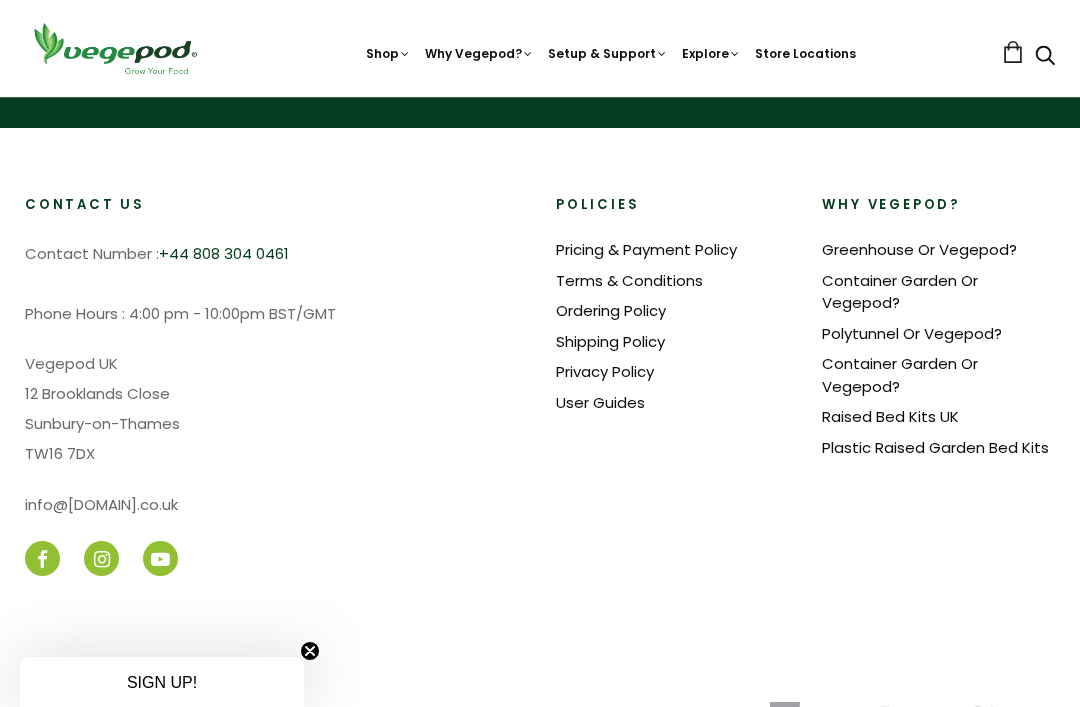 click on "Container Garden Or Vegepod?" at bounding box center [900, 292] 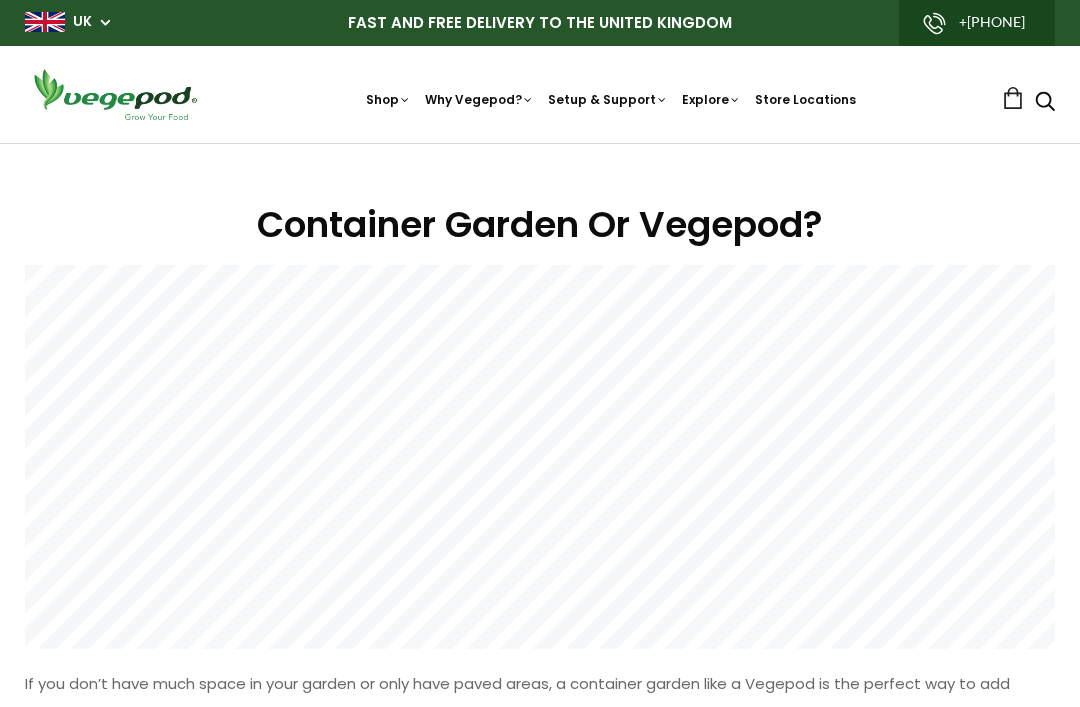 scroll, scrollTop: 0, scrollLeft: 0, axis: both 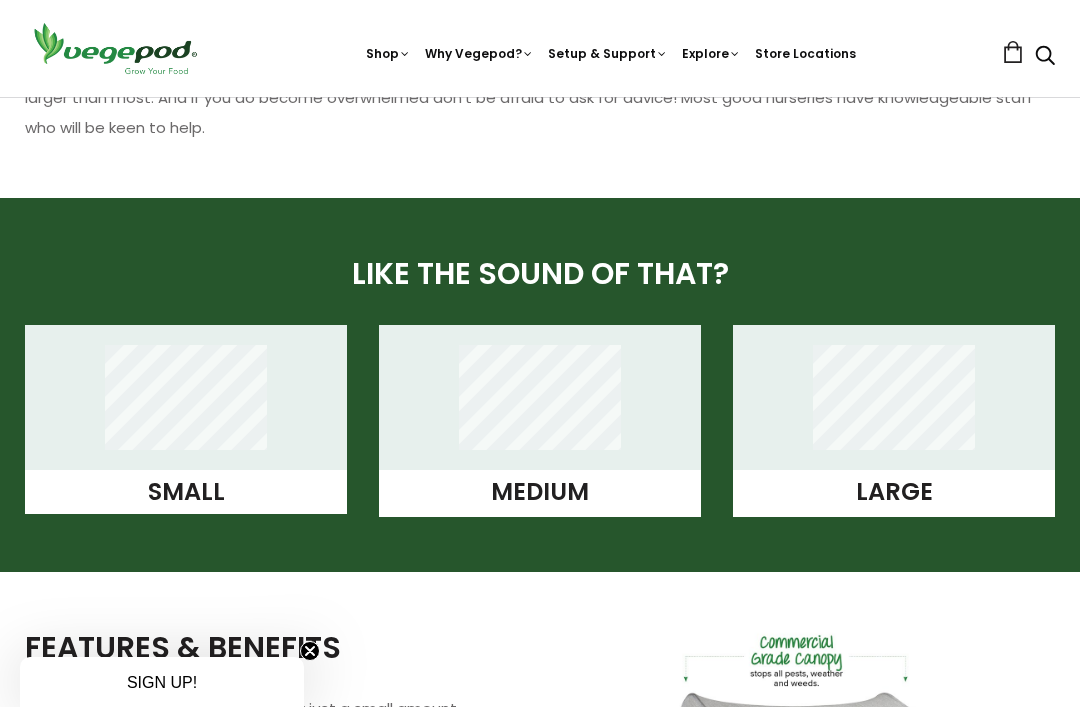 click 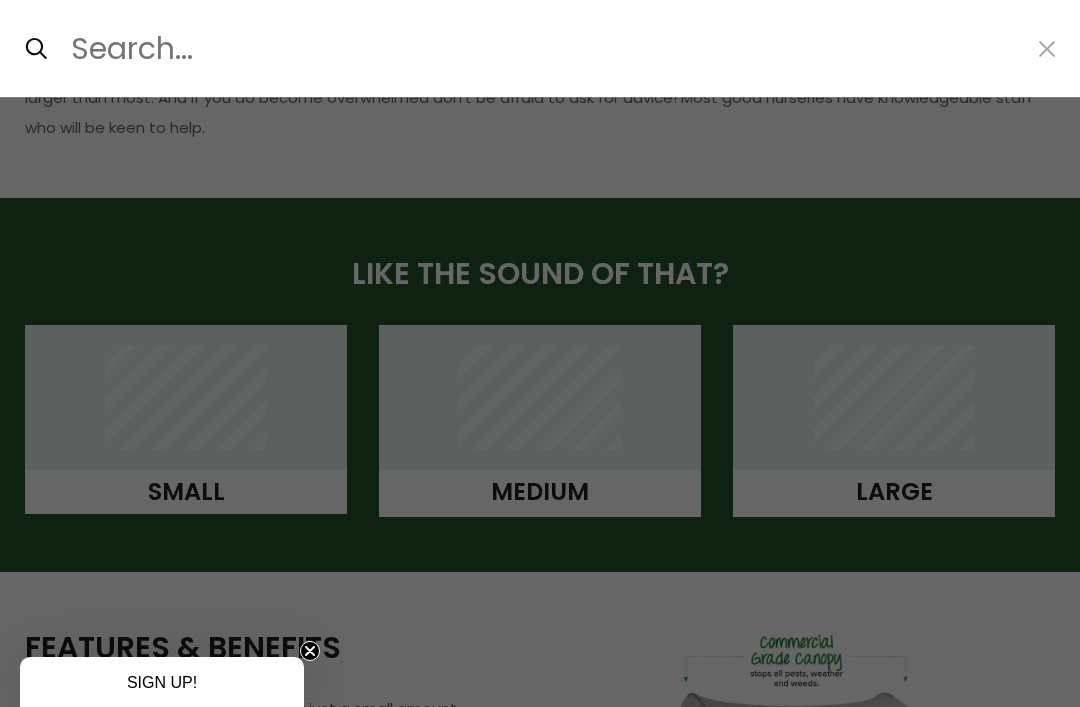 click at bounding box center (543, 49) 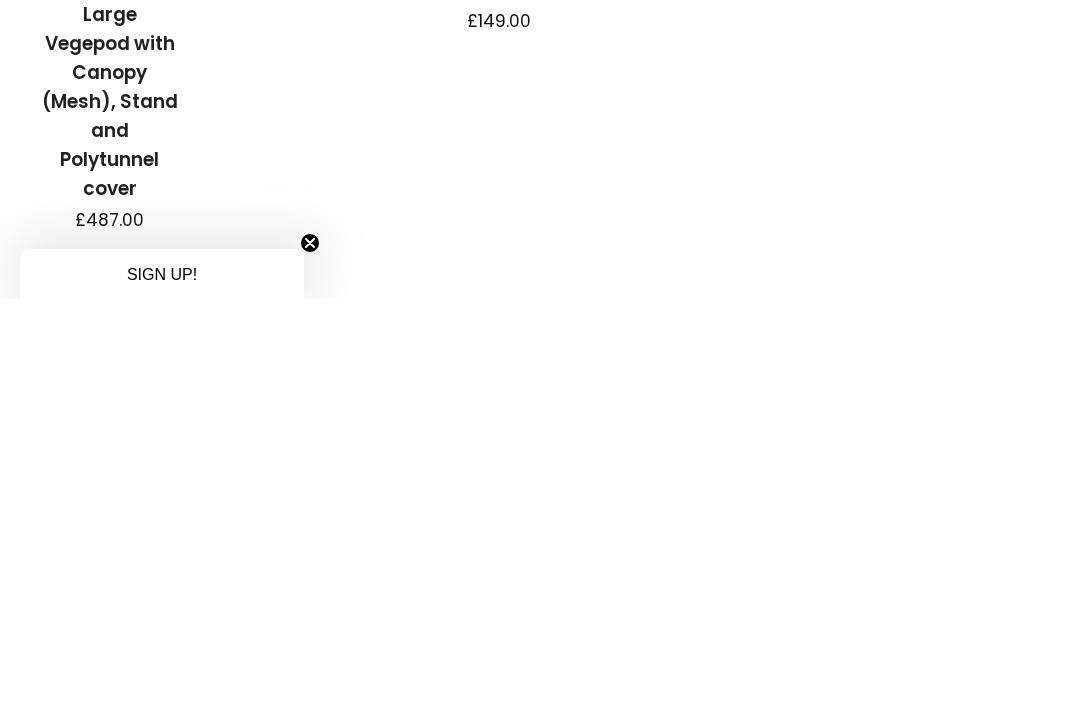 scroll, scrollTop: 1632, scrollLeft: 0, axis: vertical 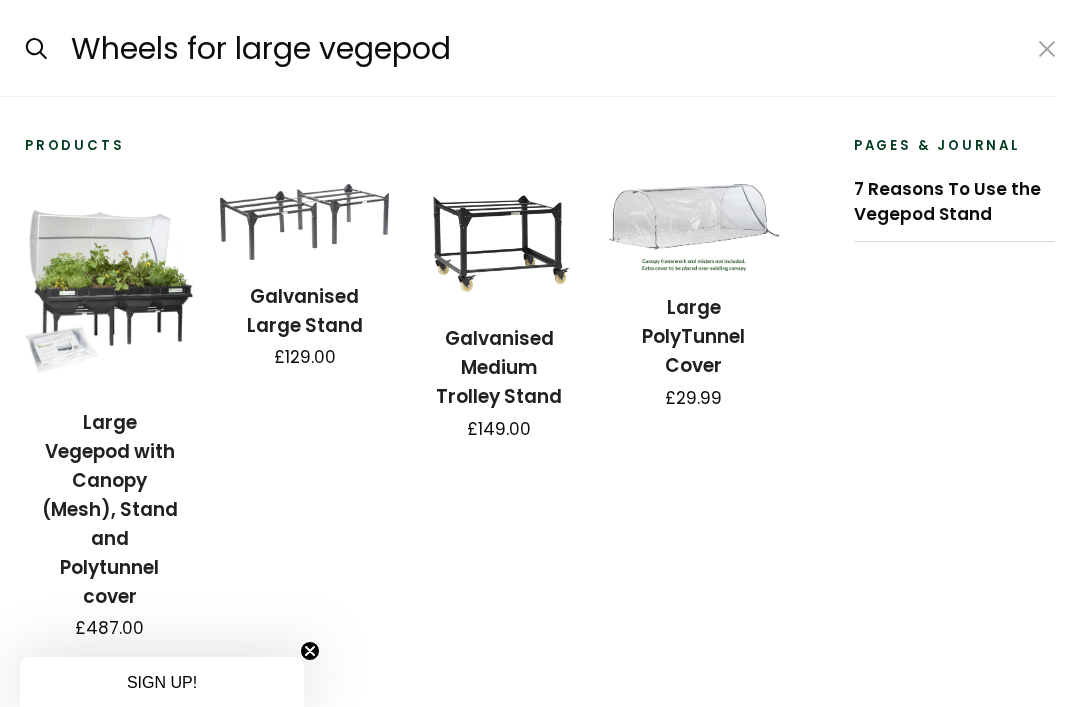 type on "Wheels for large vegepod" 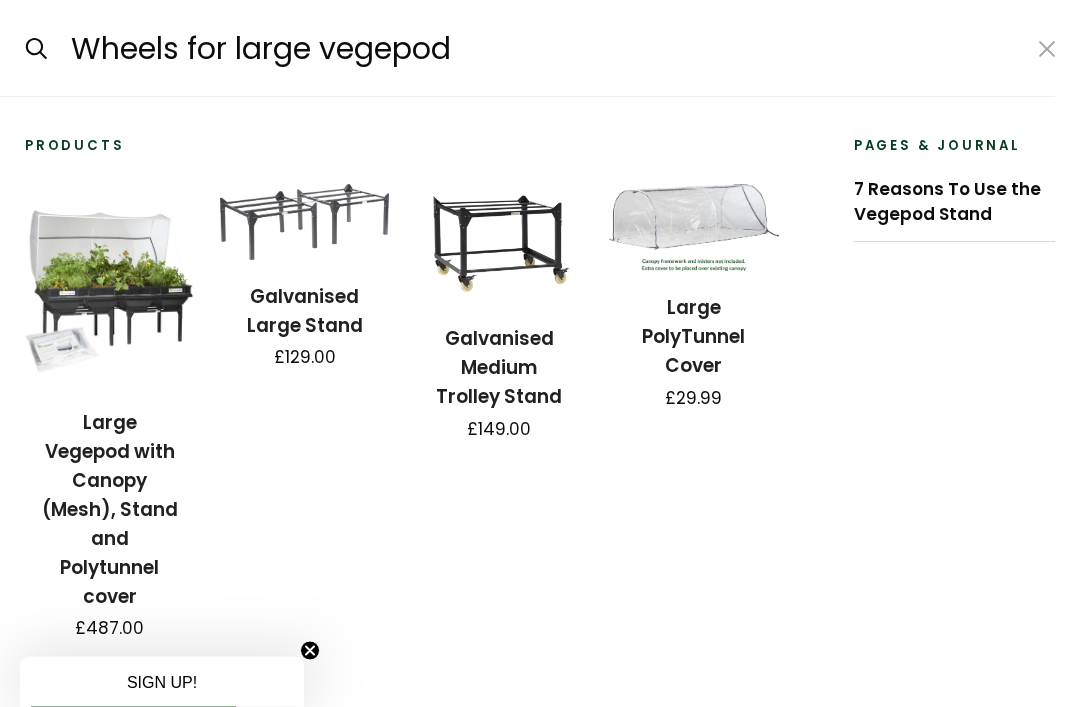scroll, scrollTop: 1477, scrollLeft: 0, axis: vertical 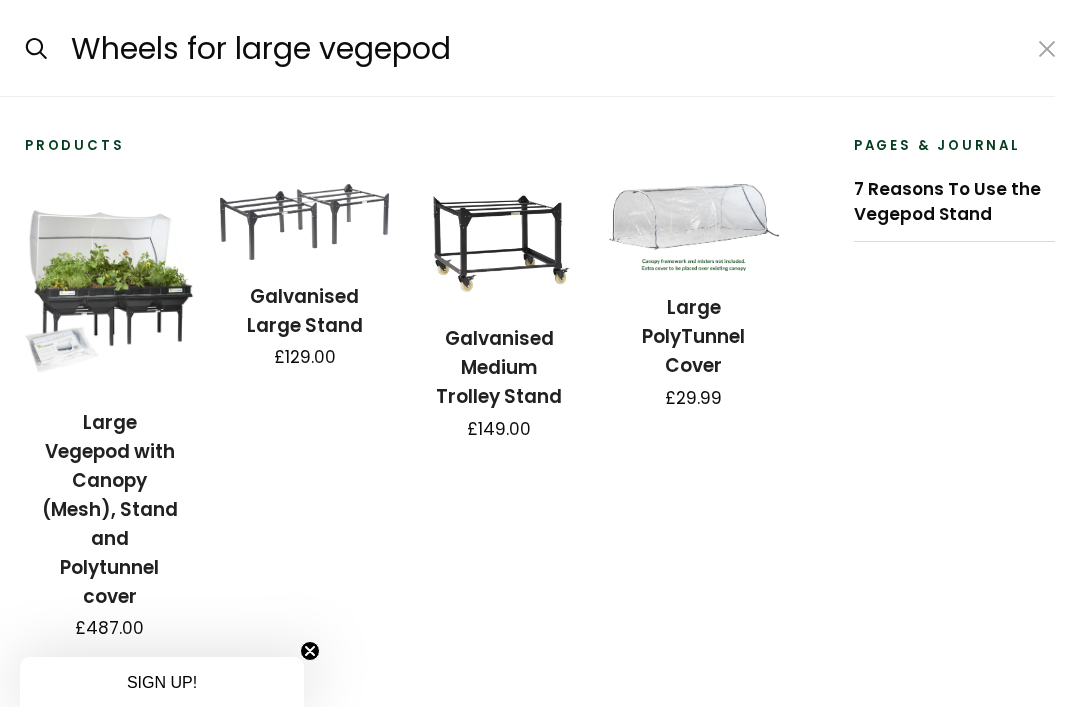 click at bounding box center (305, 222) 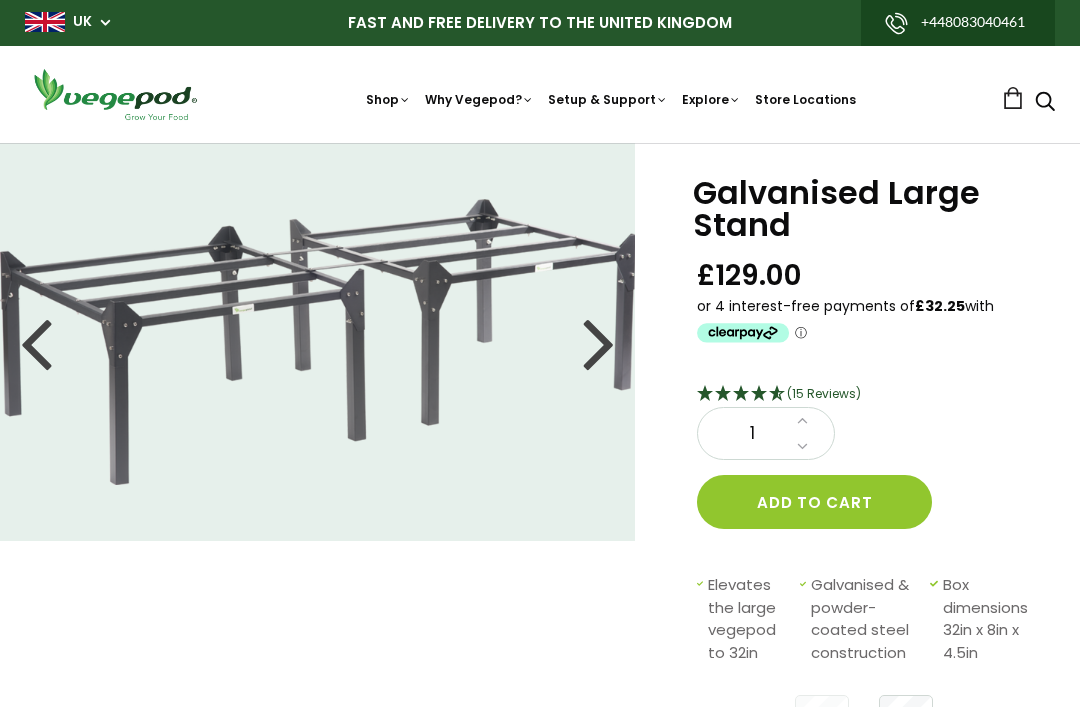 scroll, scrollTop: 0, scrollLeft: 0, axis: both 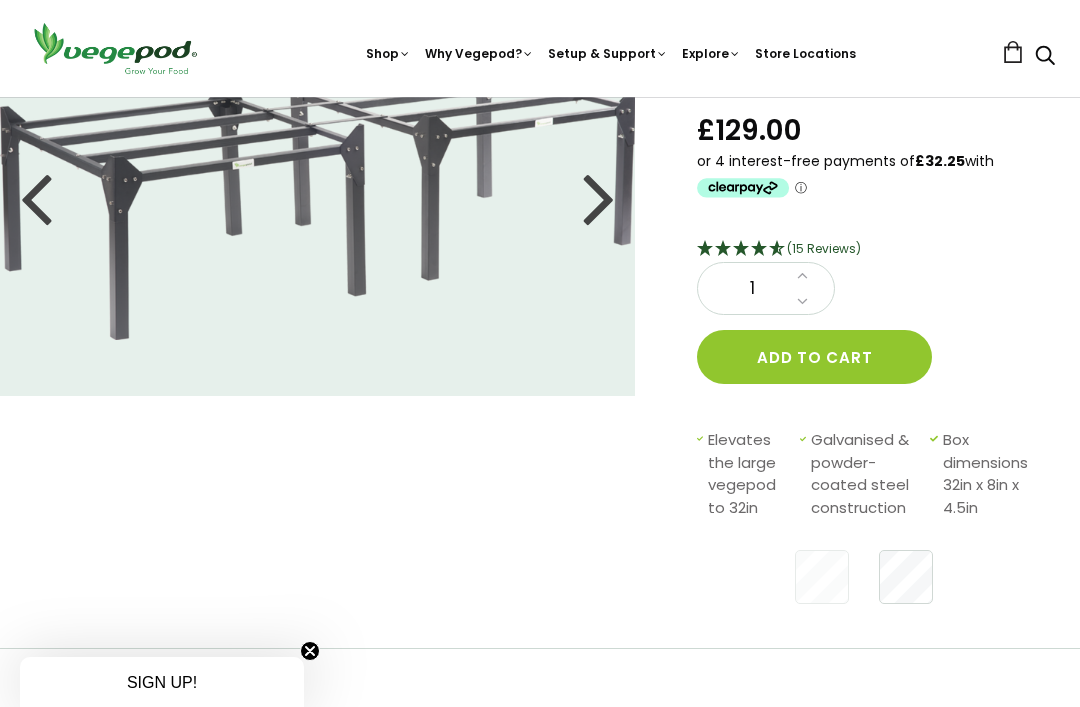 click at bounding box center [599, 197] 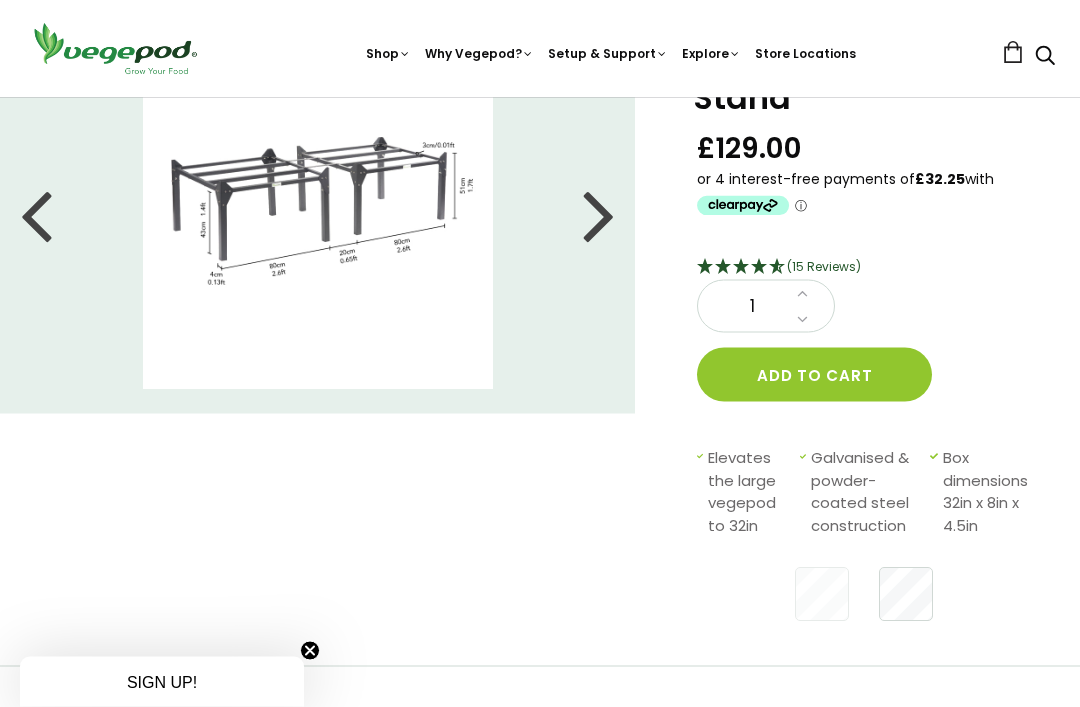 scroll, scrollTop: 122, scrollLeft: 0, axis: vertical 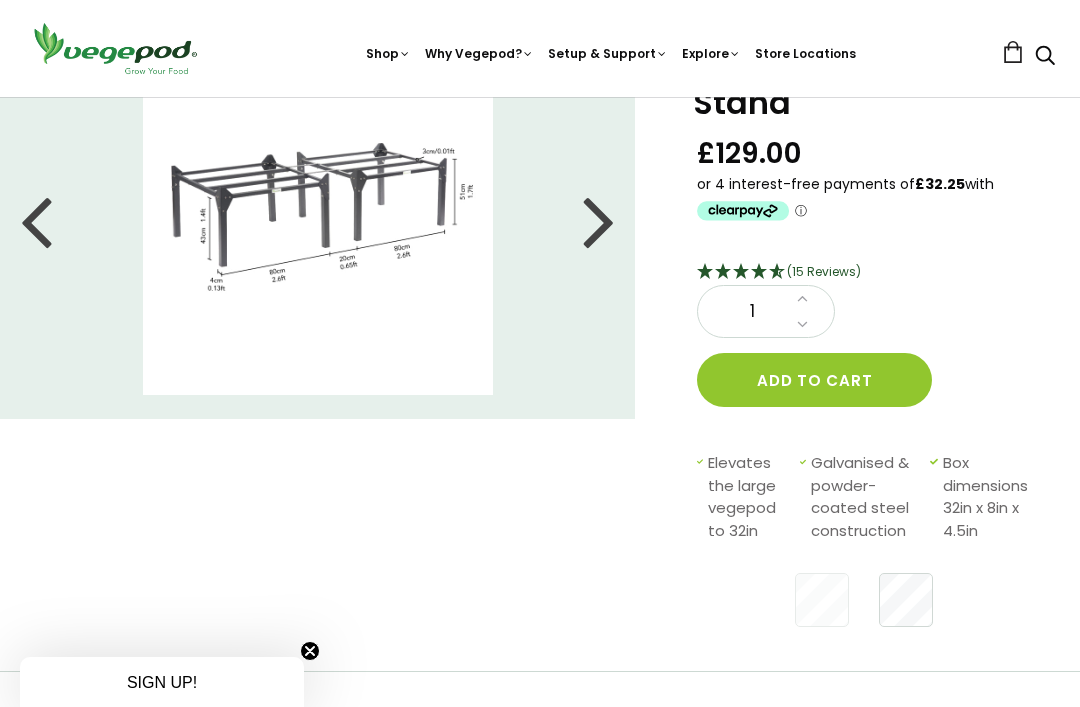 click at bounding box center (318, 220) 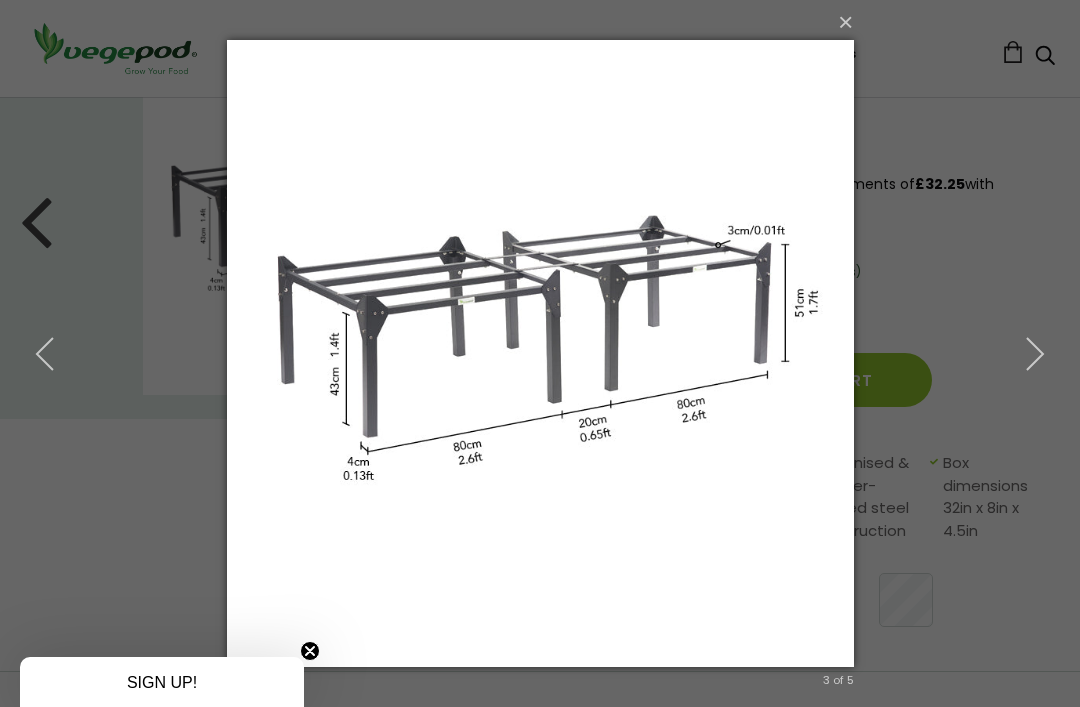 click 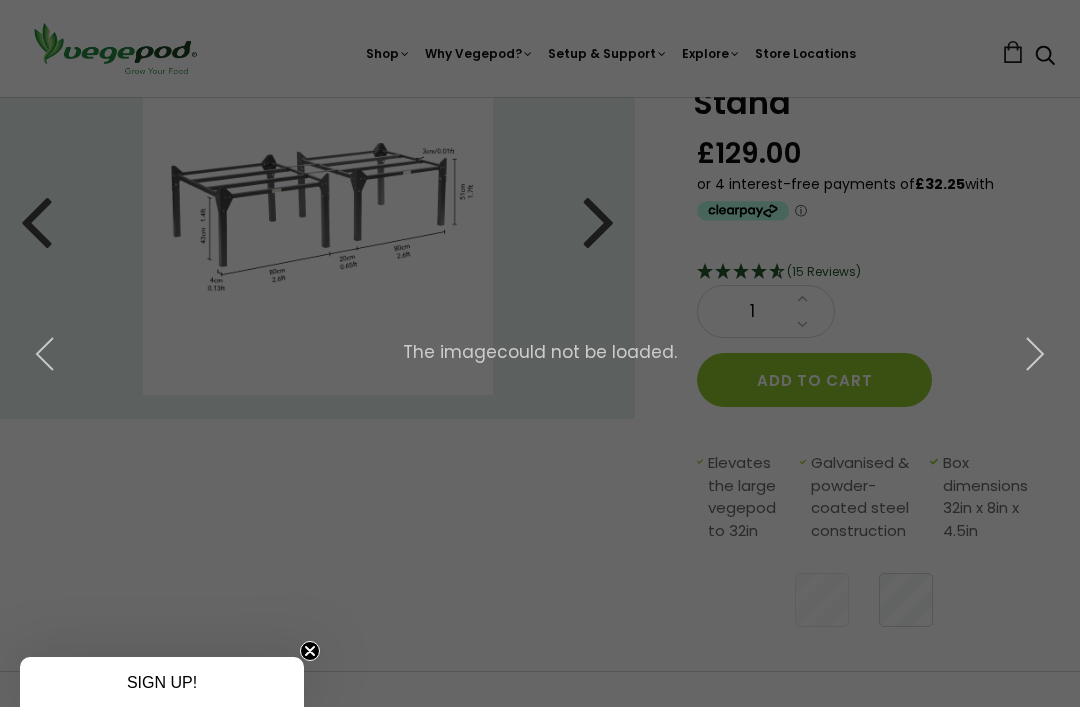 click 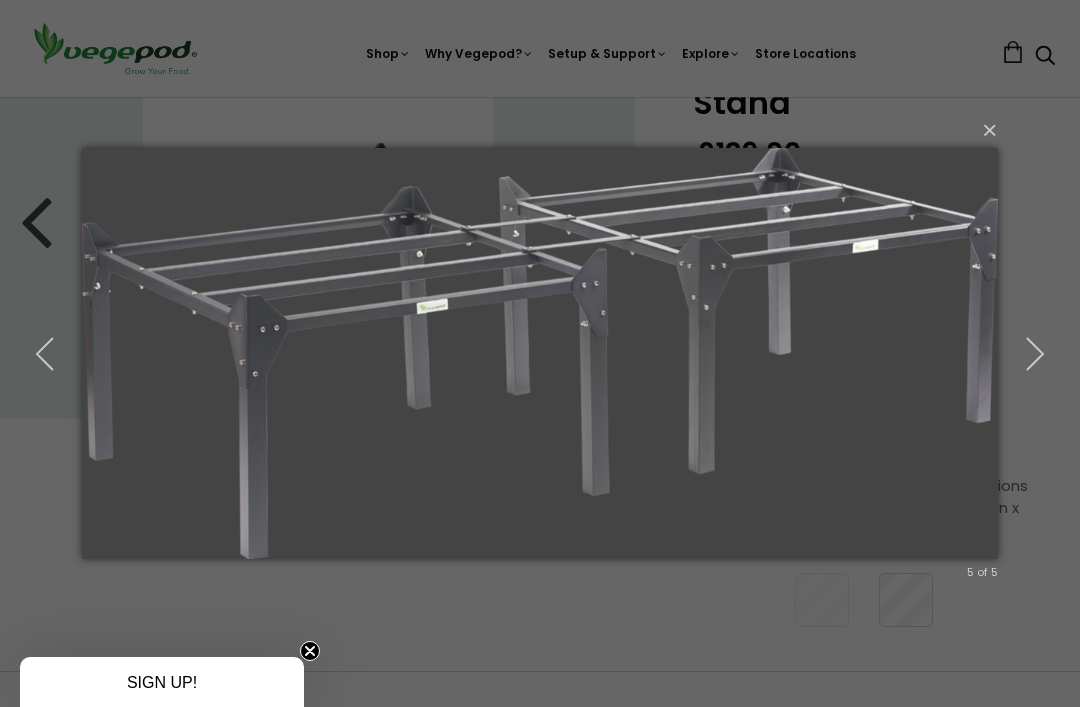 click at bounding box center [1035, 354] 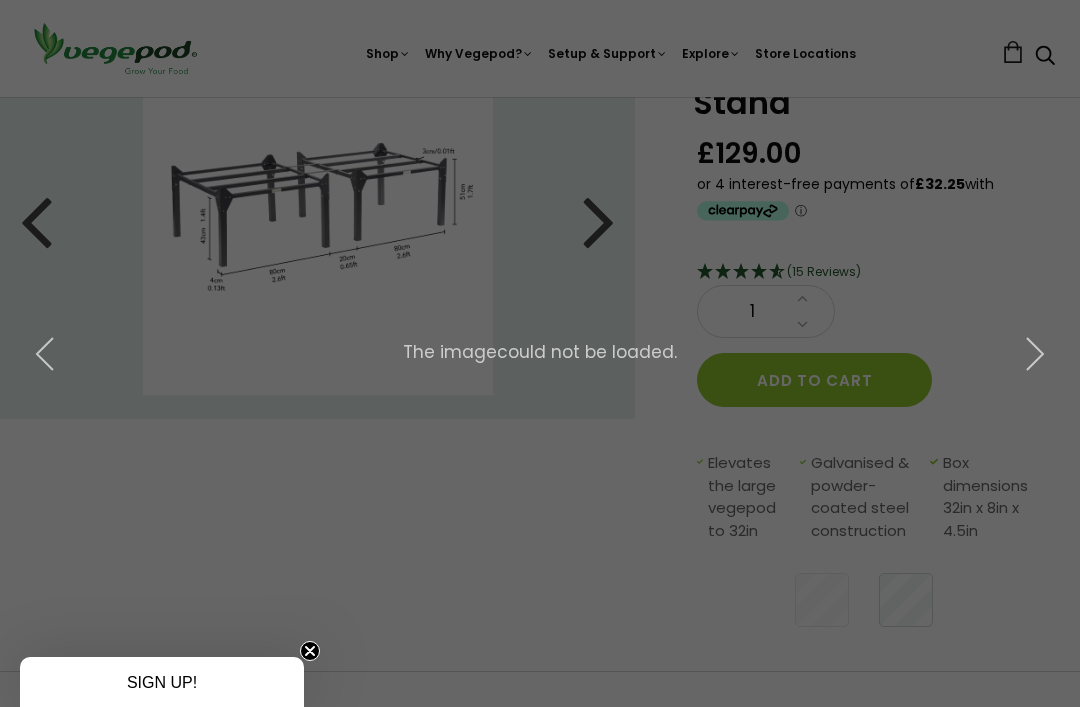 click on "× 1 of 5 The image  could not be loaded." at bounding box center (540, 353) 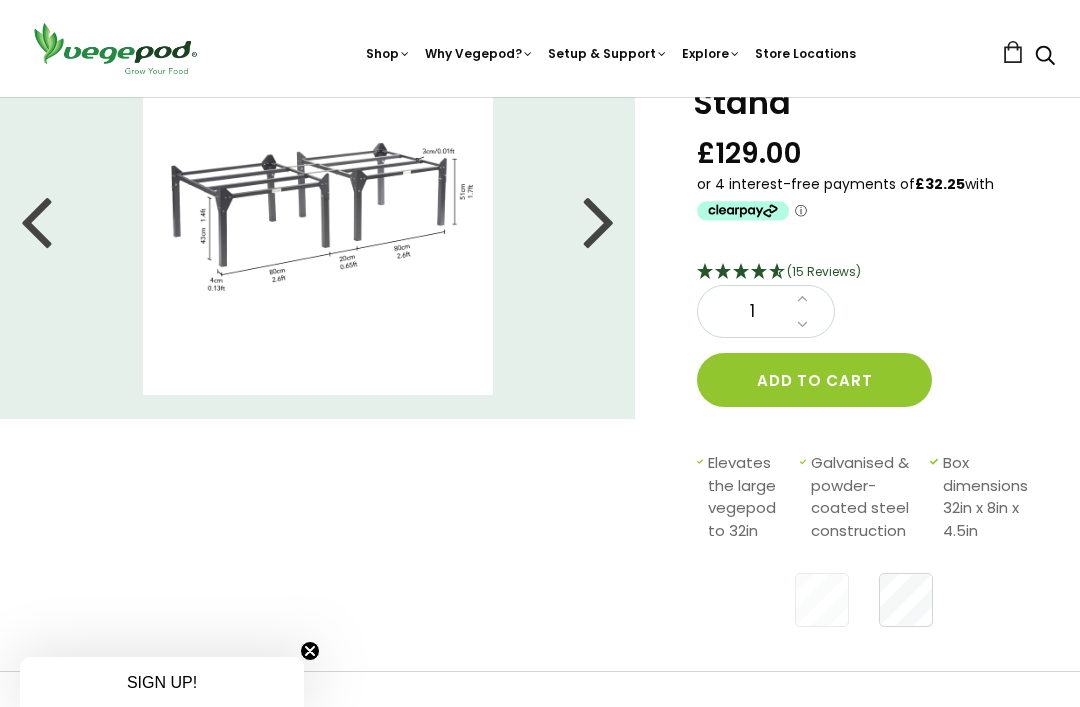 click at bounding box center [599, 220] 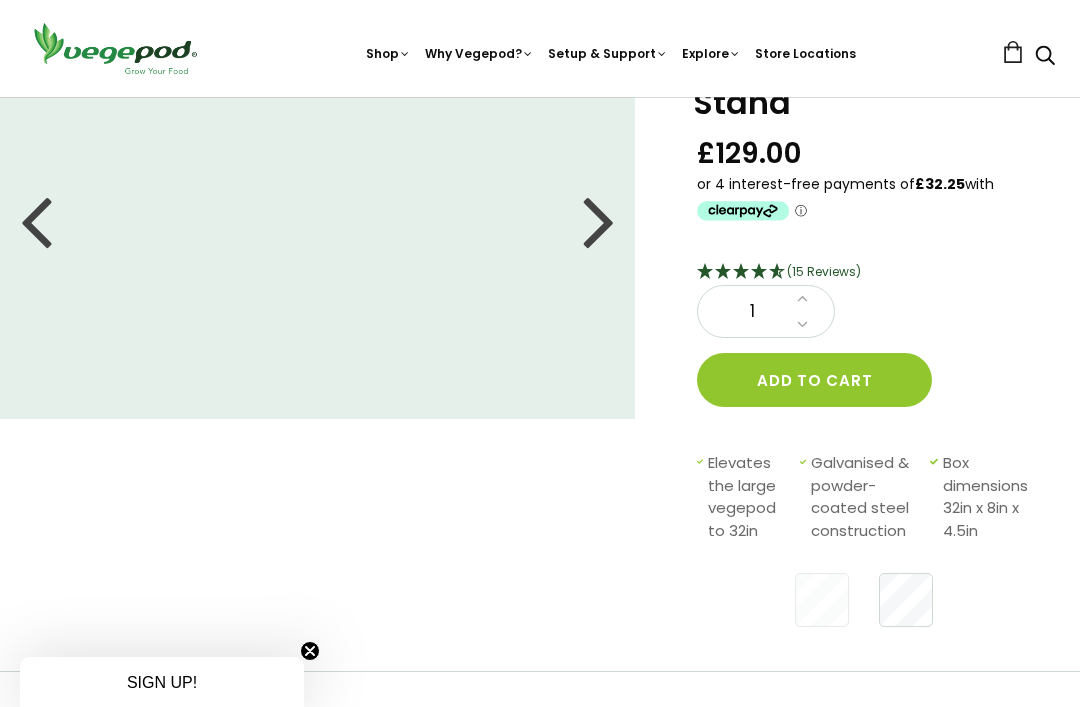 click at bounding box center [36, 220] 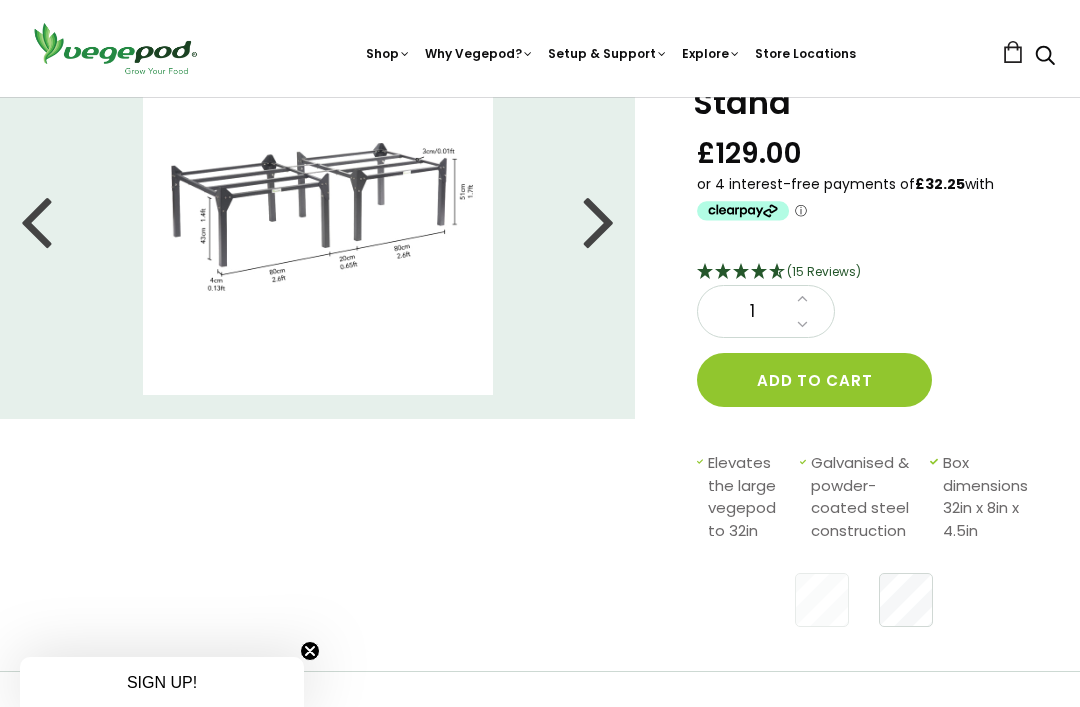 click at bounding box center (36, 220) 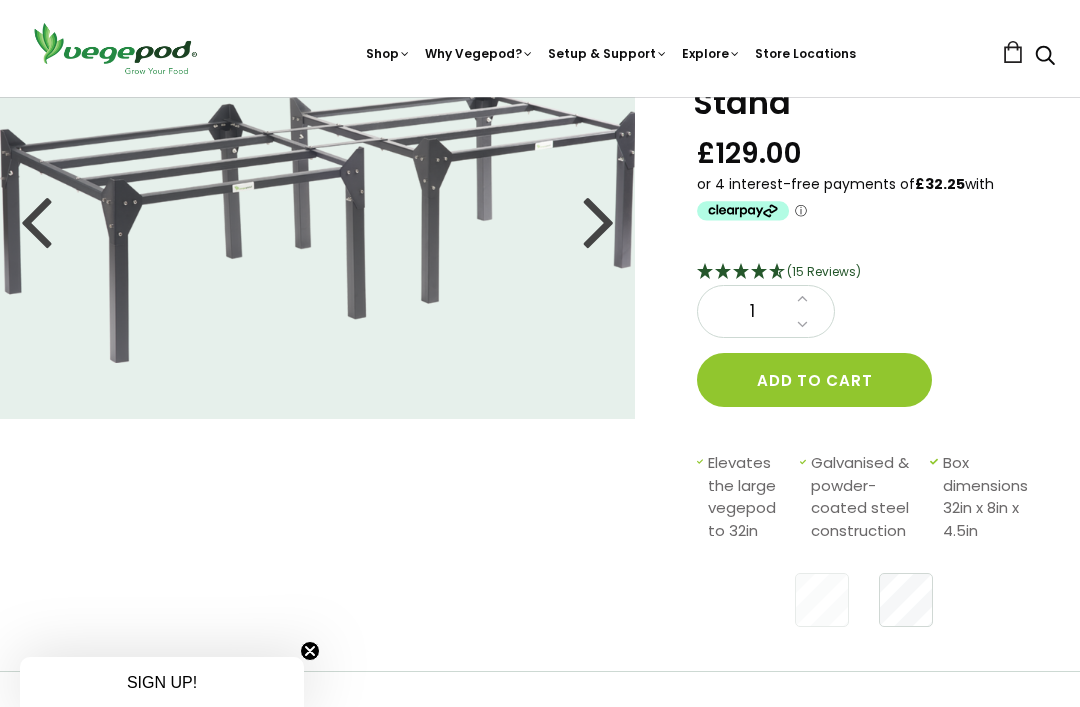 click at bounding box center [318, 220] 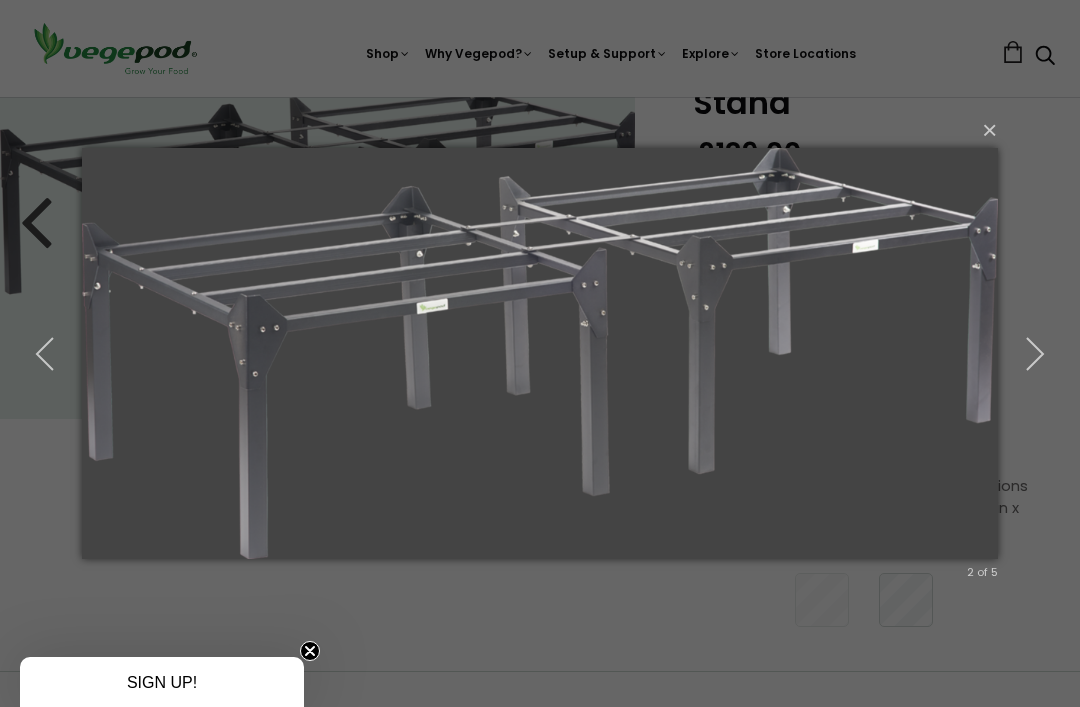click at bounding box center [45, 354] 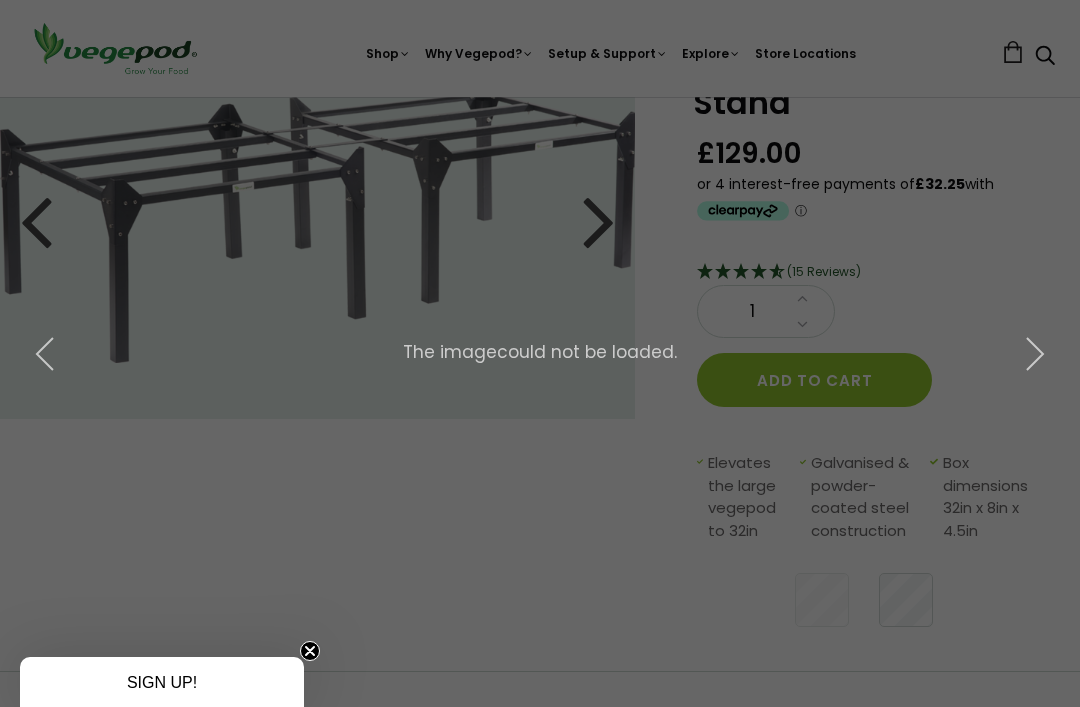 click at bounding box center [45, 354] 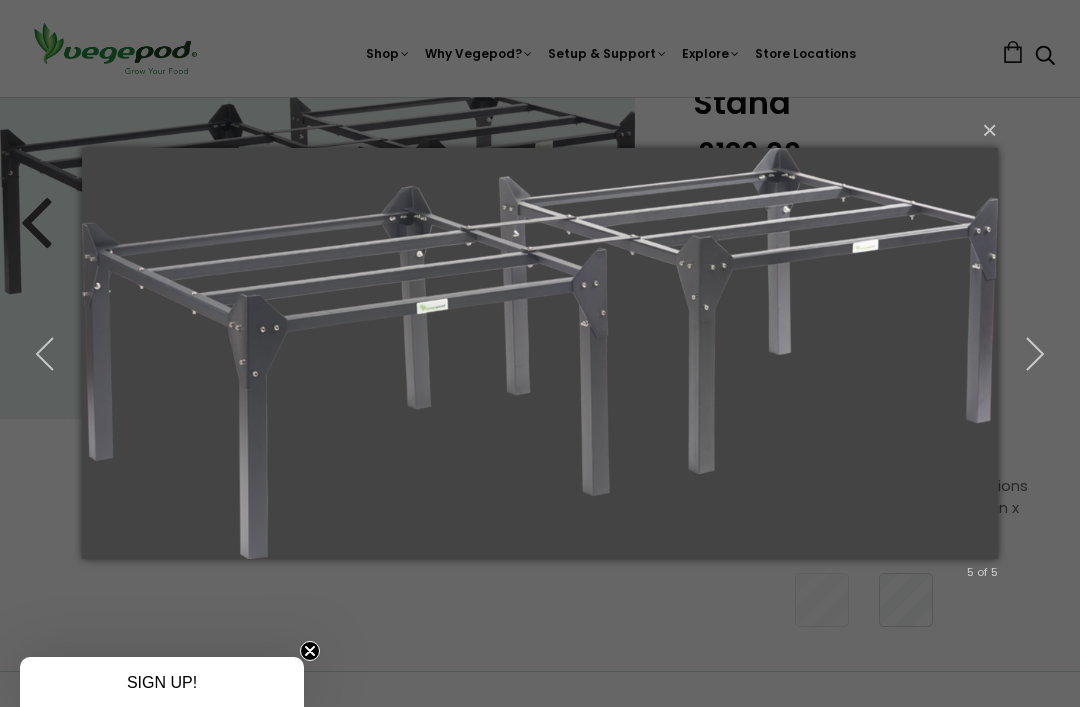 click 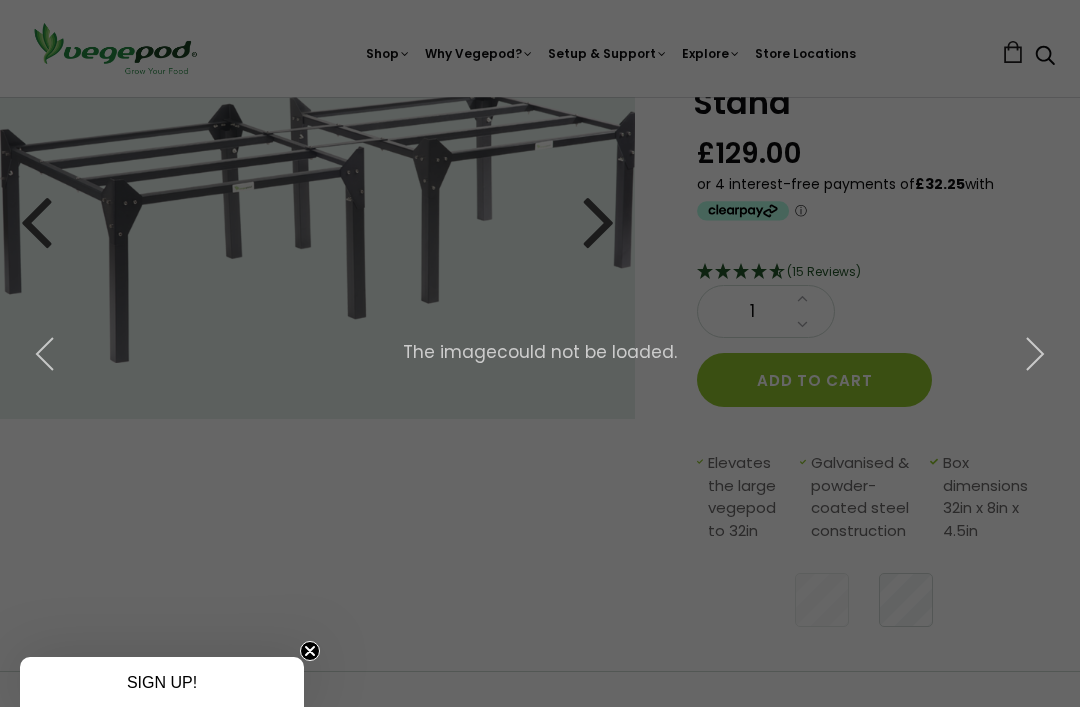 click on "× 4 of 5 The image  could not be loaded." at bounding box center (540, 353) 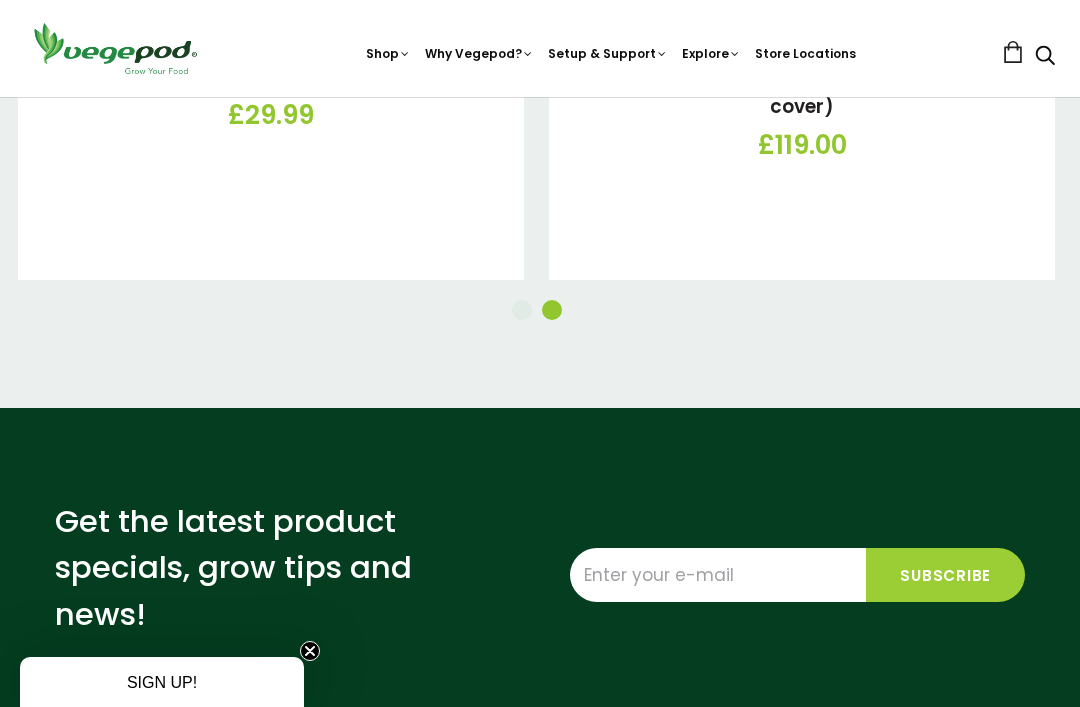 scroll, scrollTop: 3220, scrollLeft: 0, axis: vertical 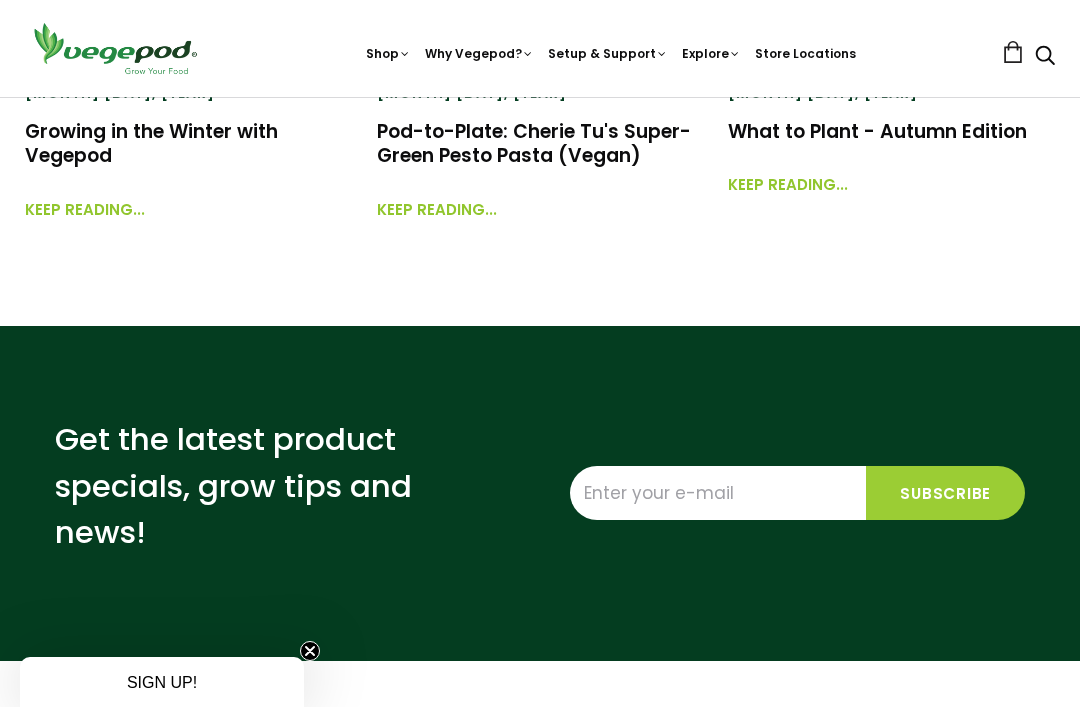 click on "Explore" at bounding box center (711, 53) 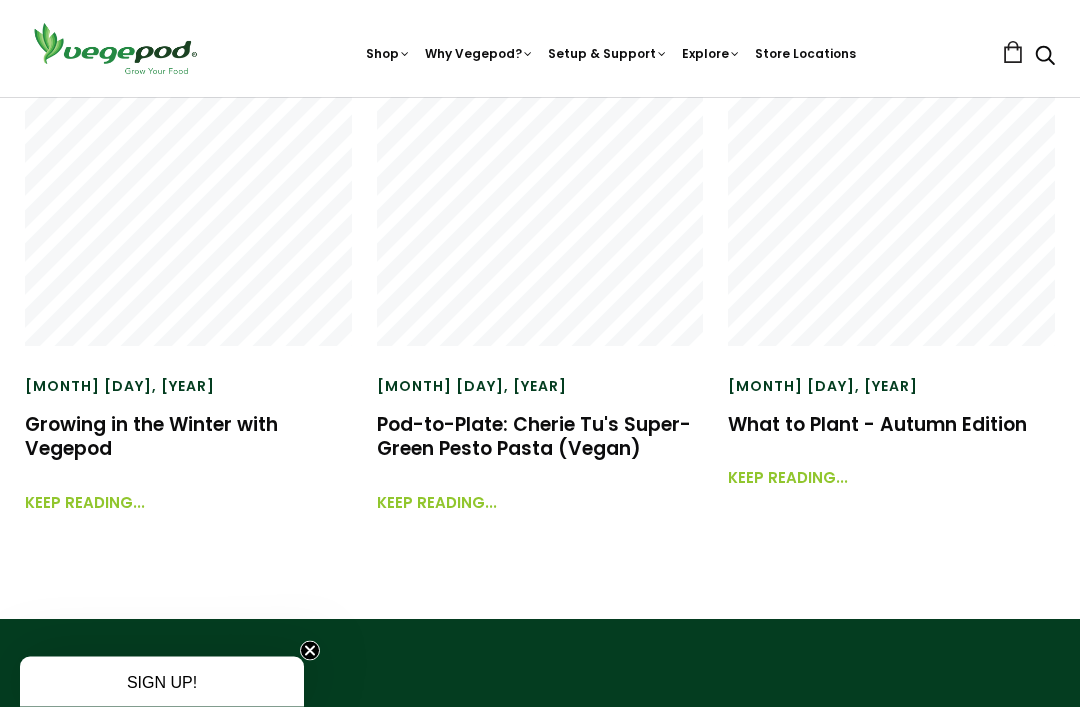 scroll, scrollTop: 2921, scrollLeft: 0, axis: vertical 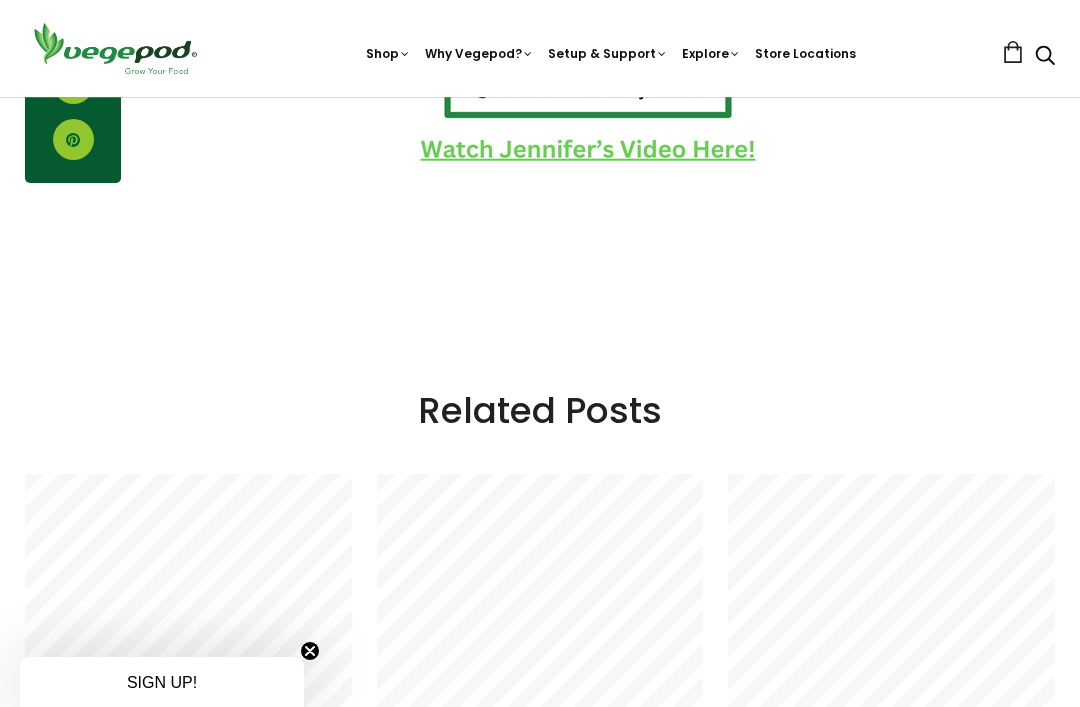 click on "[MONTH] [DAY], [YEAR]
What to Plant - Autumn Edition
Share" at bounding box center (540, -868) 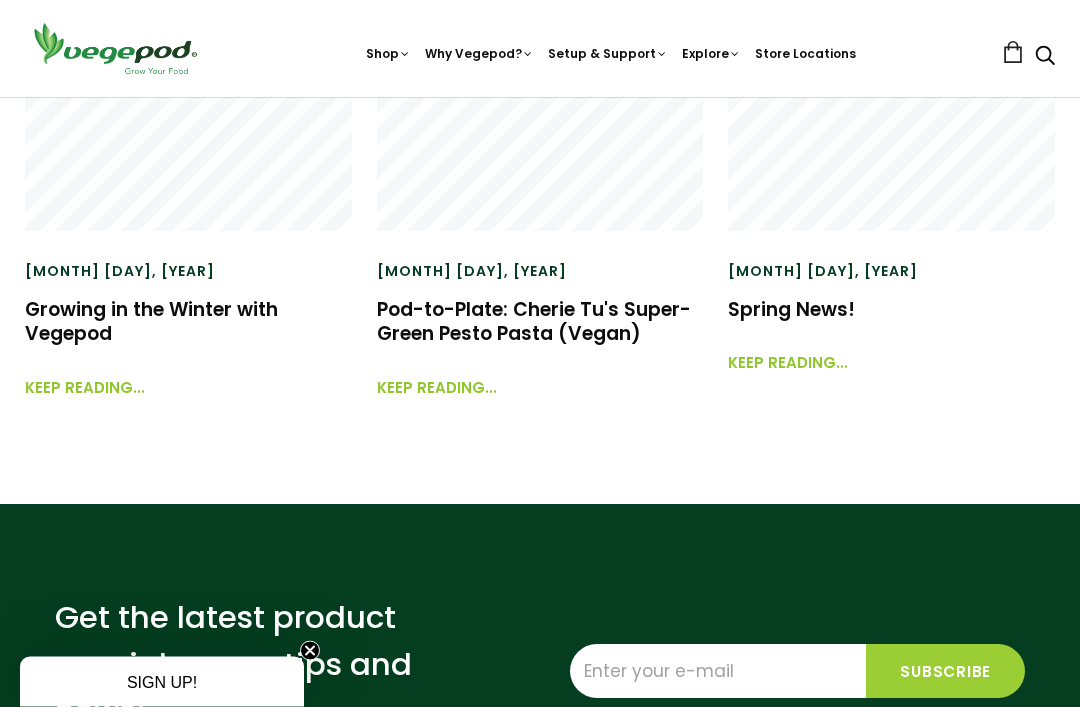 scroll, scrollTop: 2746, scrollLeft: 0, axis: vertical 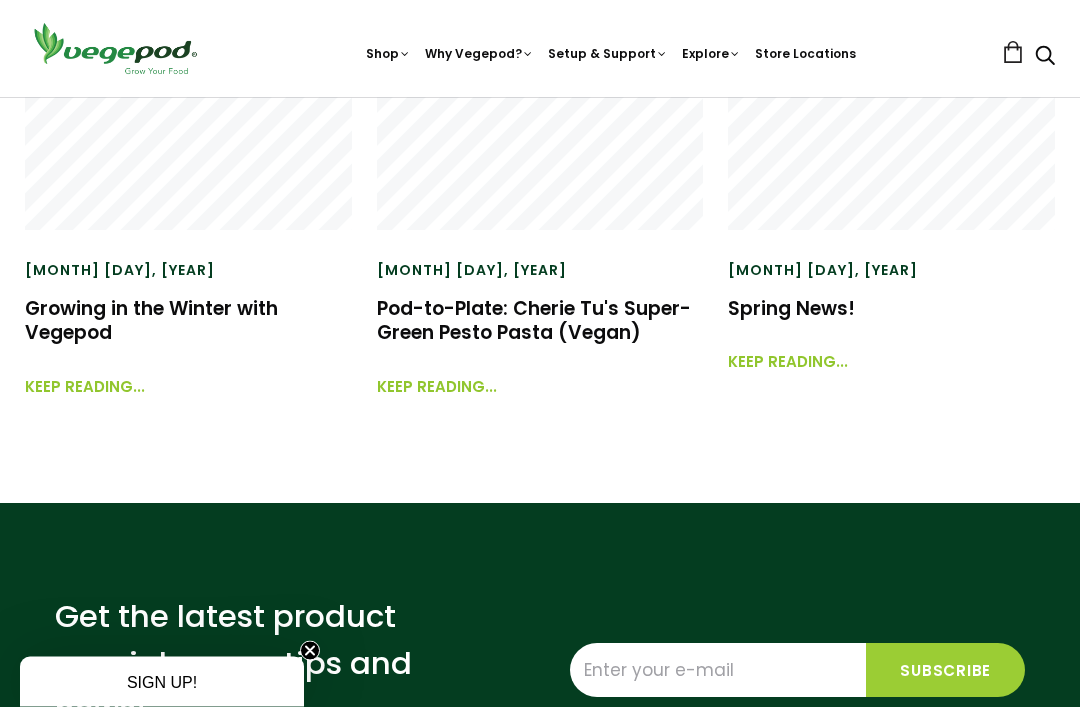 click on "December 04, 2023
Growing in the Winter with Vegepod
Keep reading..." at bounding box center [188, 165] 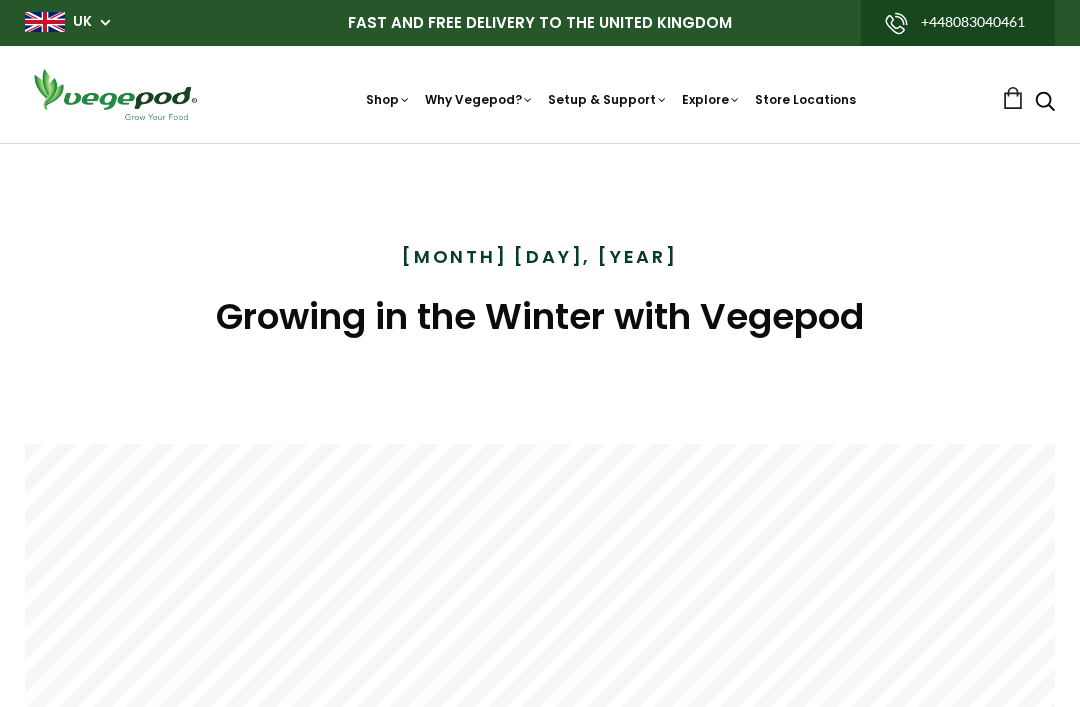scroll, scrollTop: 0, scrollLeft: 0, axis: both 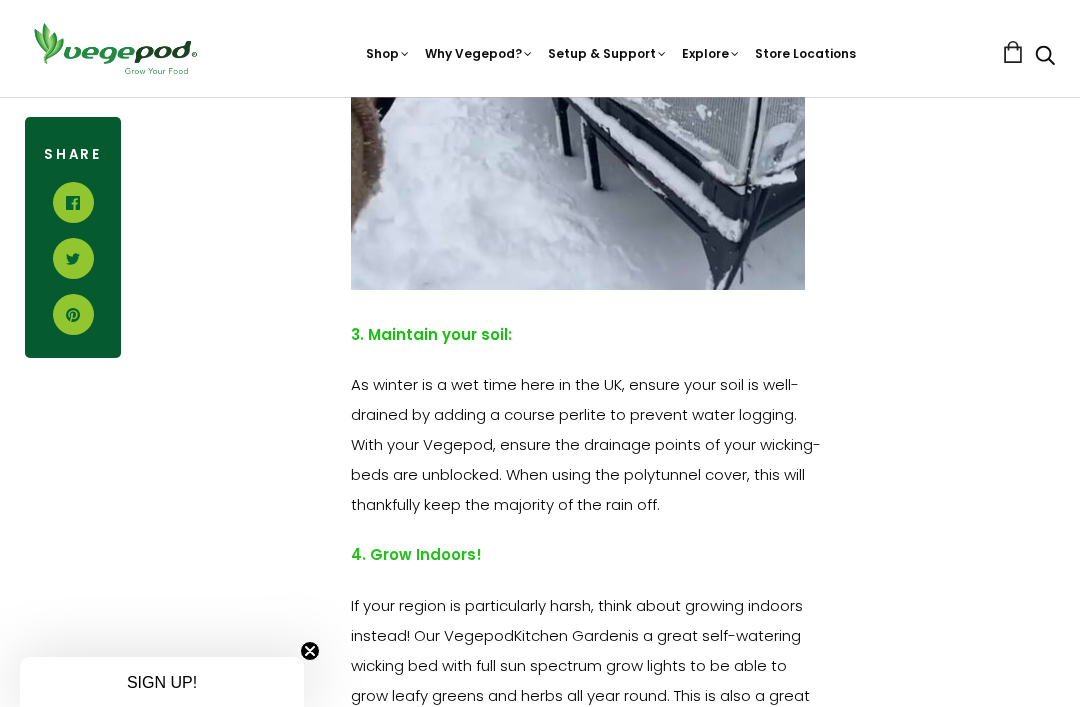 click on "It sure is harder to find a reason to get outdoors at this time of year…but if you’ve got that itch to get your hands dirty in the garden again, here are winter growing tips to get an early harvest in Spring for your Vegepod.
Speed up the Harvest Time Frame with these Veg:
By planting these veg now, you start the process early, allowing the plants to become dormant throughout the Winter, and grow as the temperatures pick up again. You’ll be harvesting in the height of Spring rather than only just starting the process. More time to bring another crop of Veg around for the Summer!     Broad Beans:  Sow in December to harvest Early May using a garden fleece over the soil.
Onions:  Most root veg is better planted by seed. When starting from sets or seedlings, the transplant process disturbs the roots and stunts growth.
Lettuce : Choose a hardy winter leafy green such as the Winter Gem or Lambs Lettuce, which you can be harvesting throughout the Winter.
Garlic:" at bounding box center [588, -581] 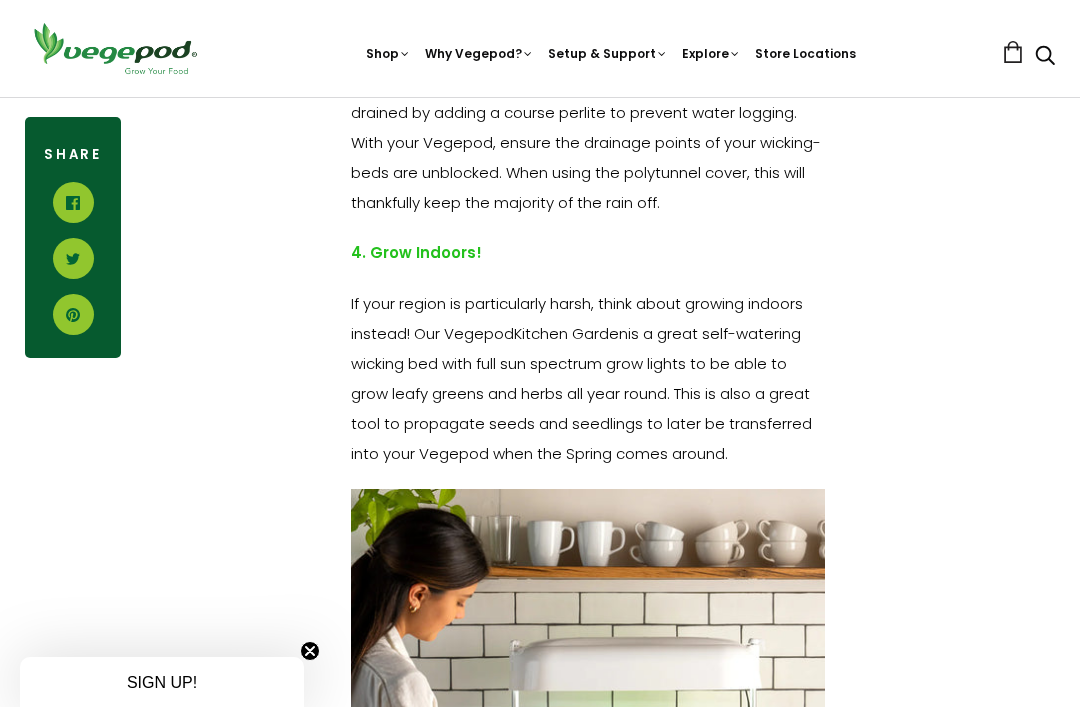 scroll, scrollTop: 3687, scrollLeft: 0, axis: vertical 